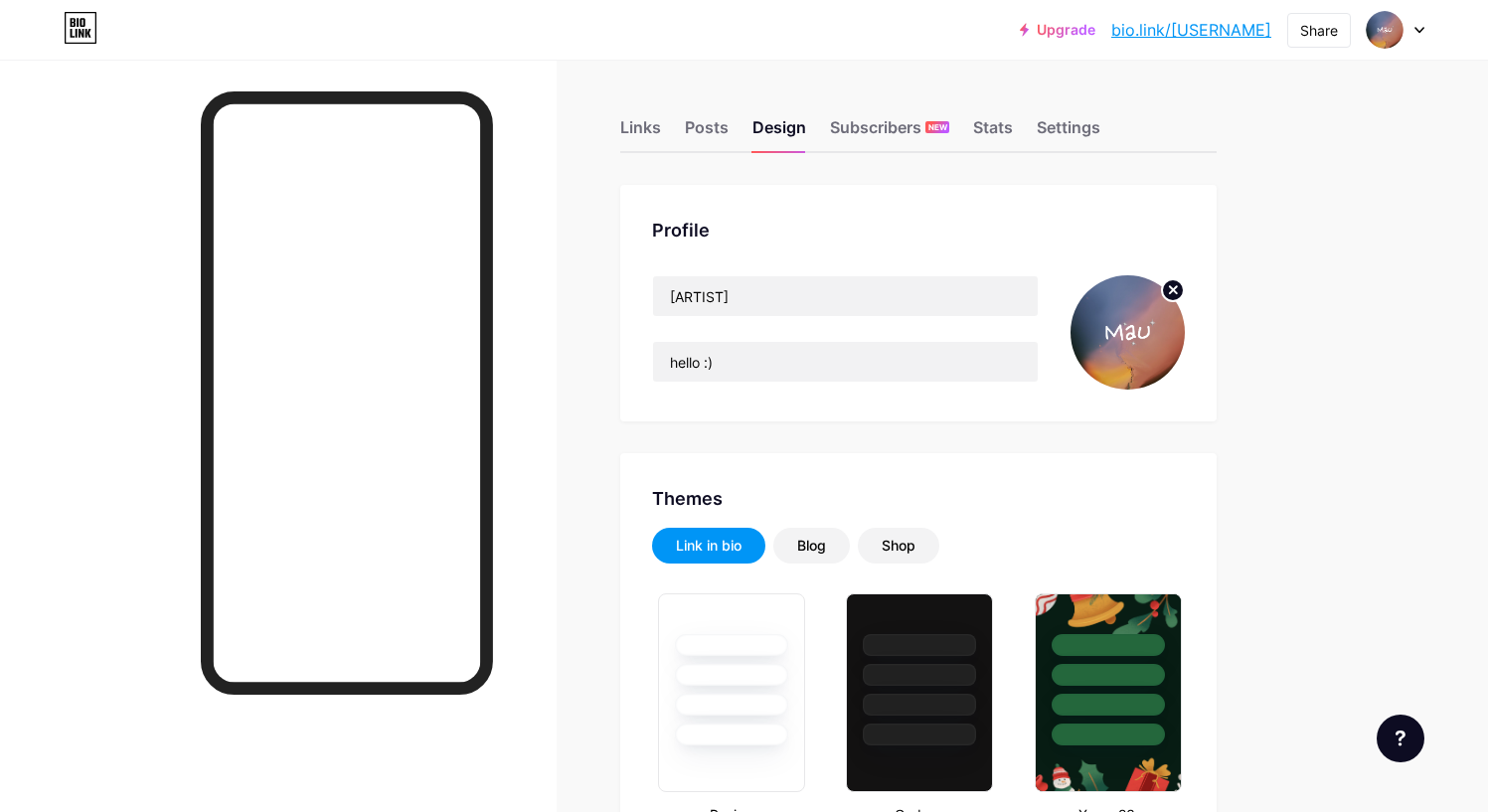 scroll, scrollTop: 2639, scrollLeft: 0, axis: vertical 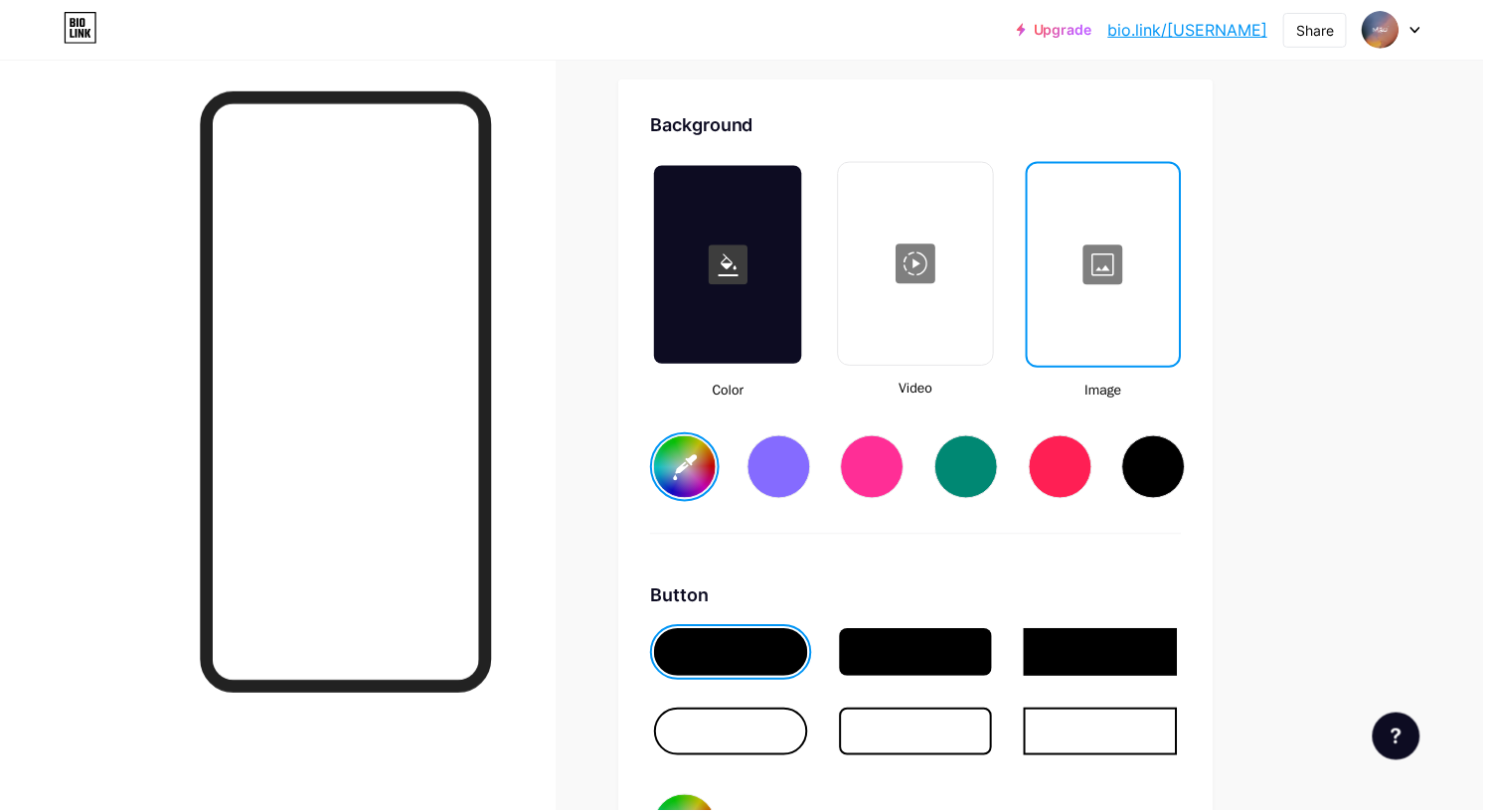 click at bounding box center [1106, 265] 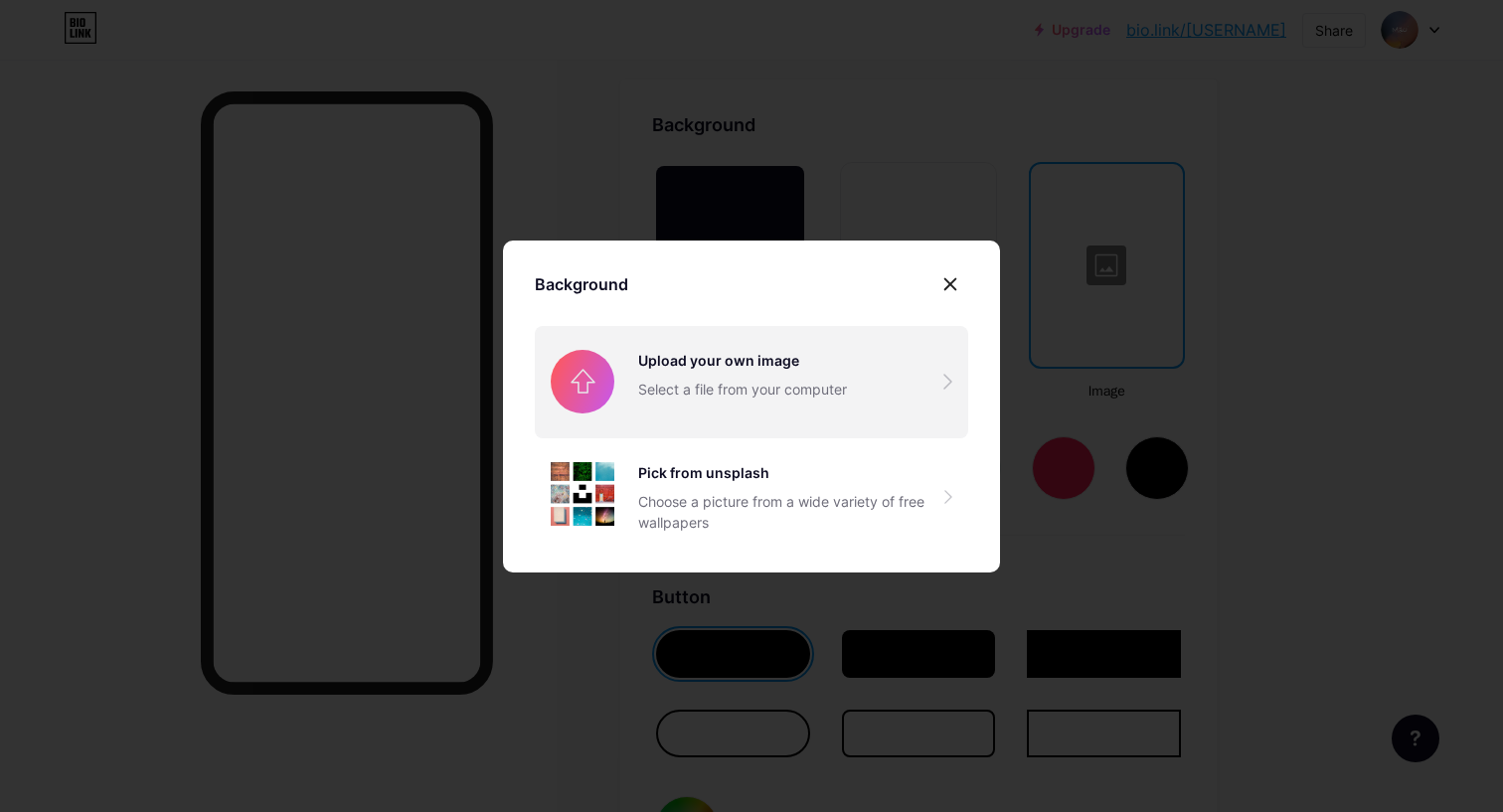 click at bounding box center (752, 382) 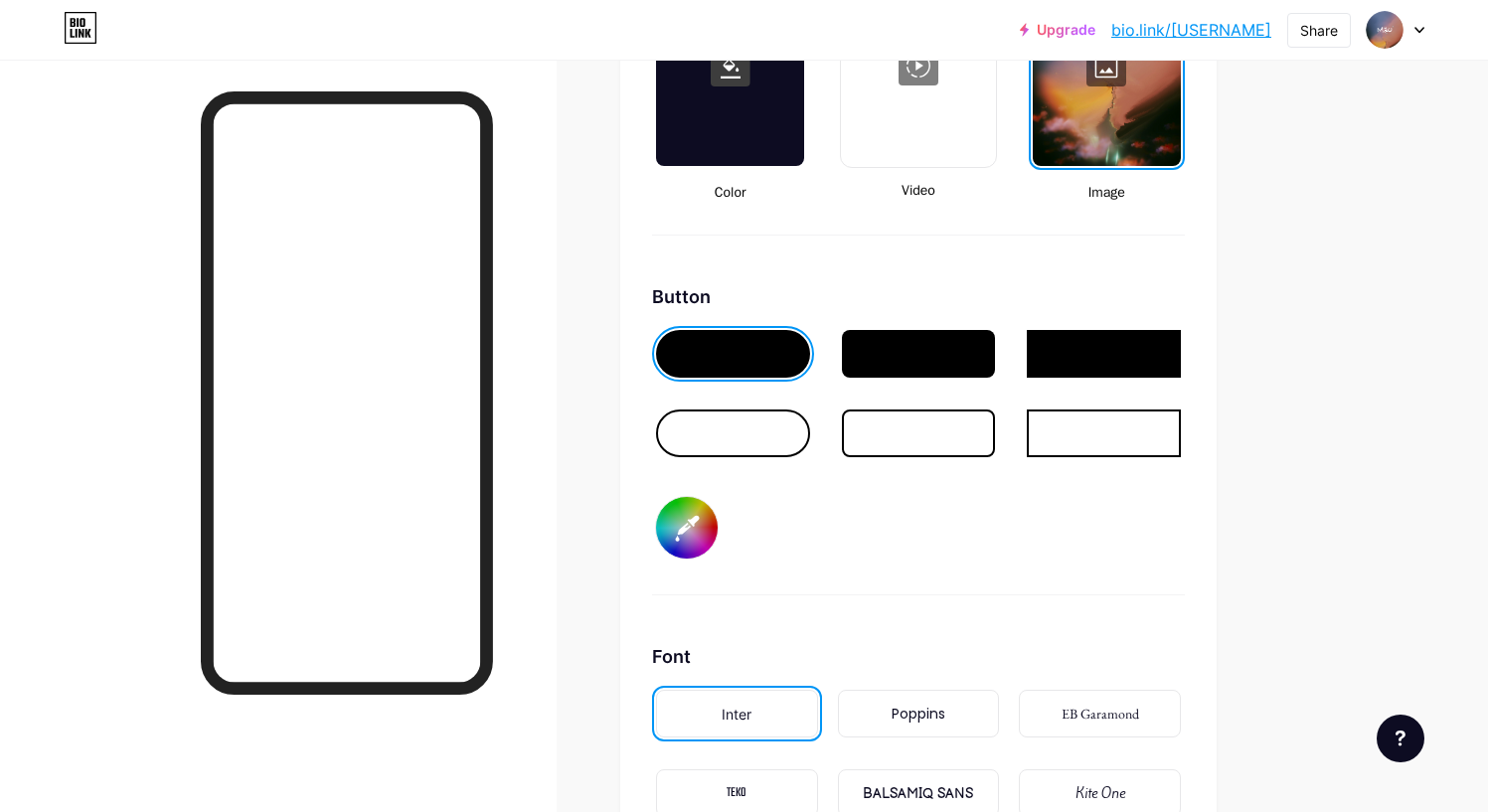 scroll, scrollTop: 2997, scrollLeft: 0, axis: vertical 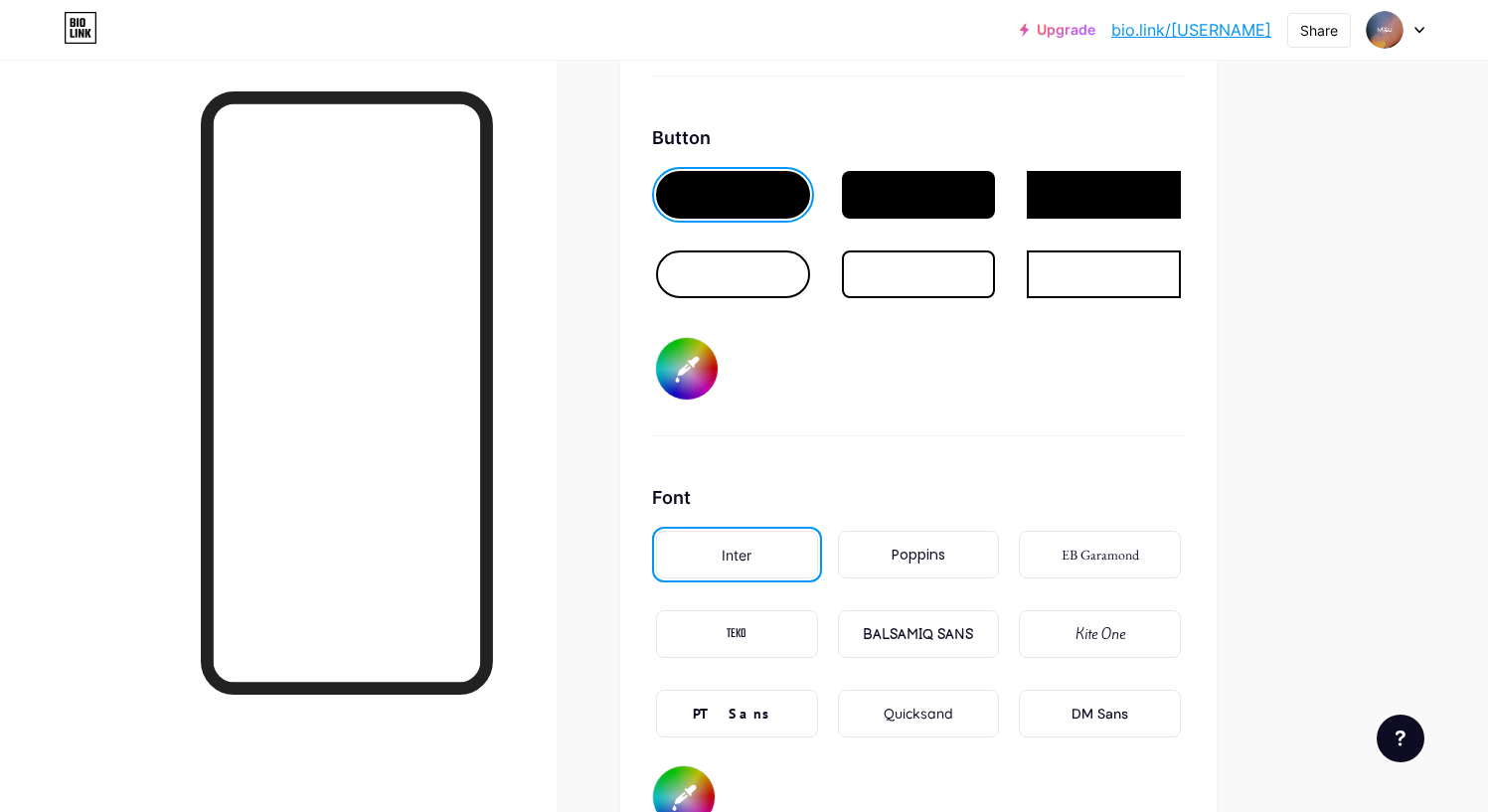 click on "#000000" at bounding box center [687, 369] 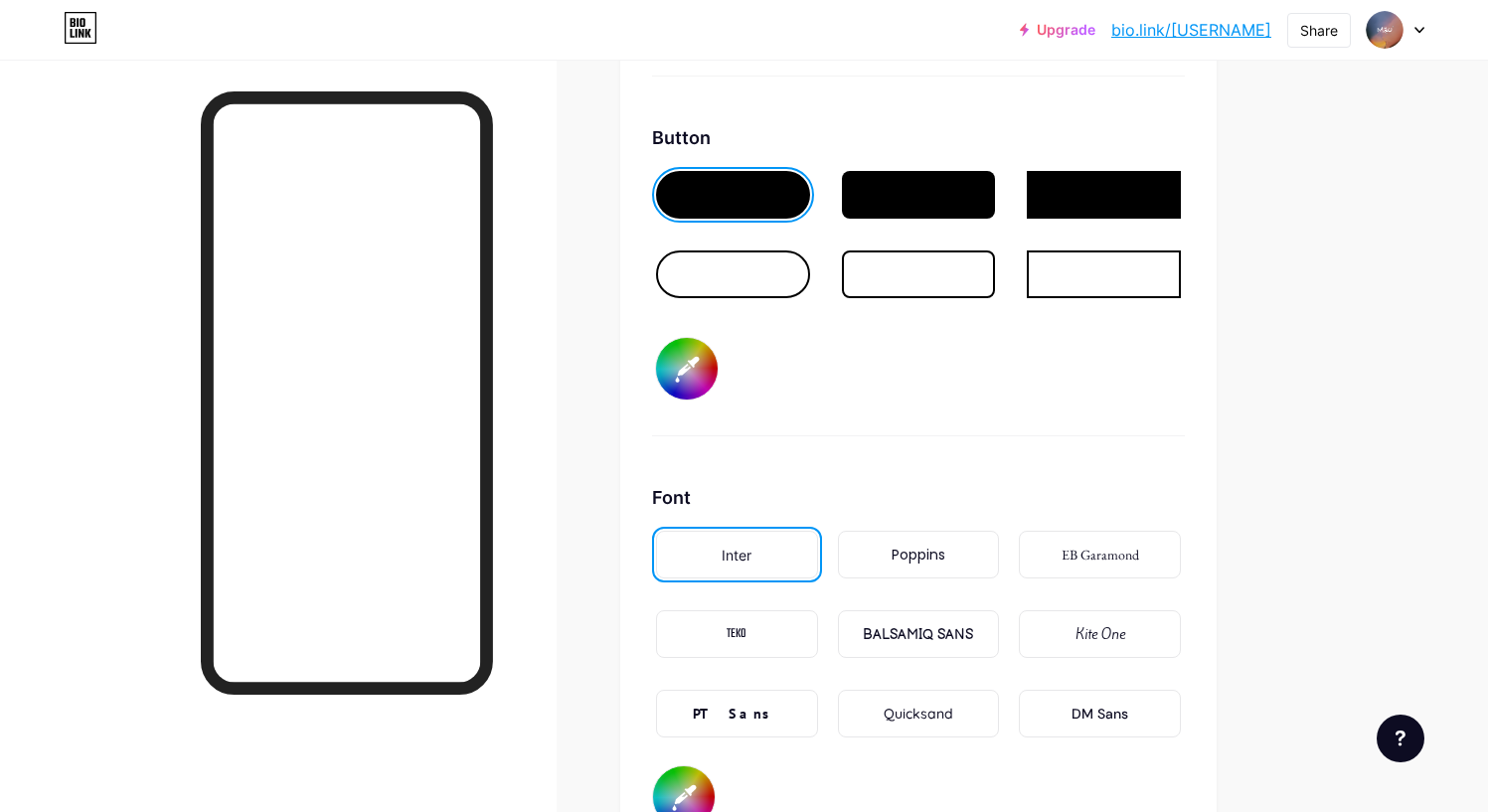 type on "#ffffff" 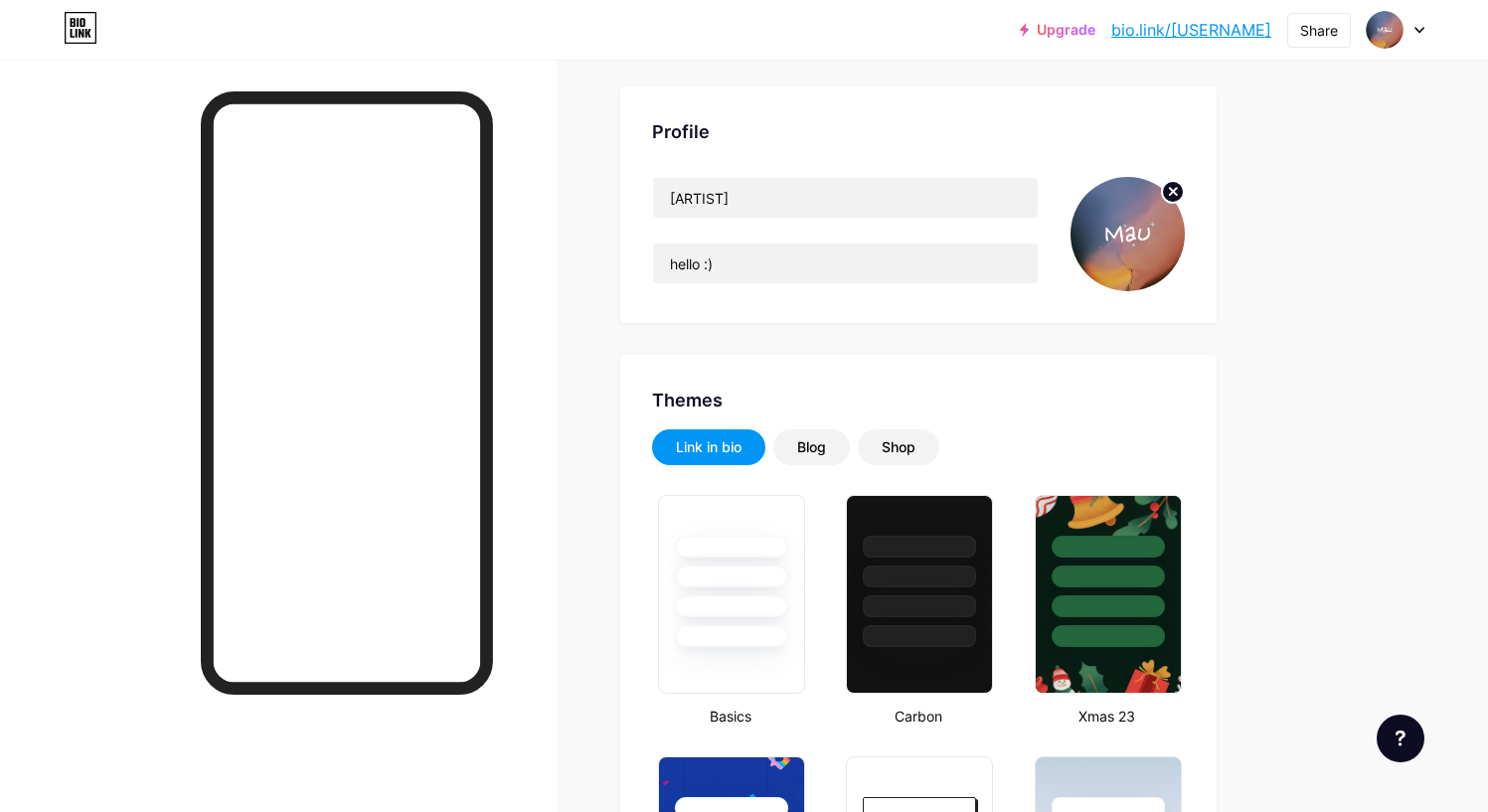 scroll, scrollTop: 0, scrollLeft: 0, axis: both 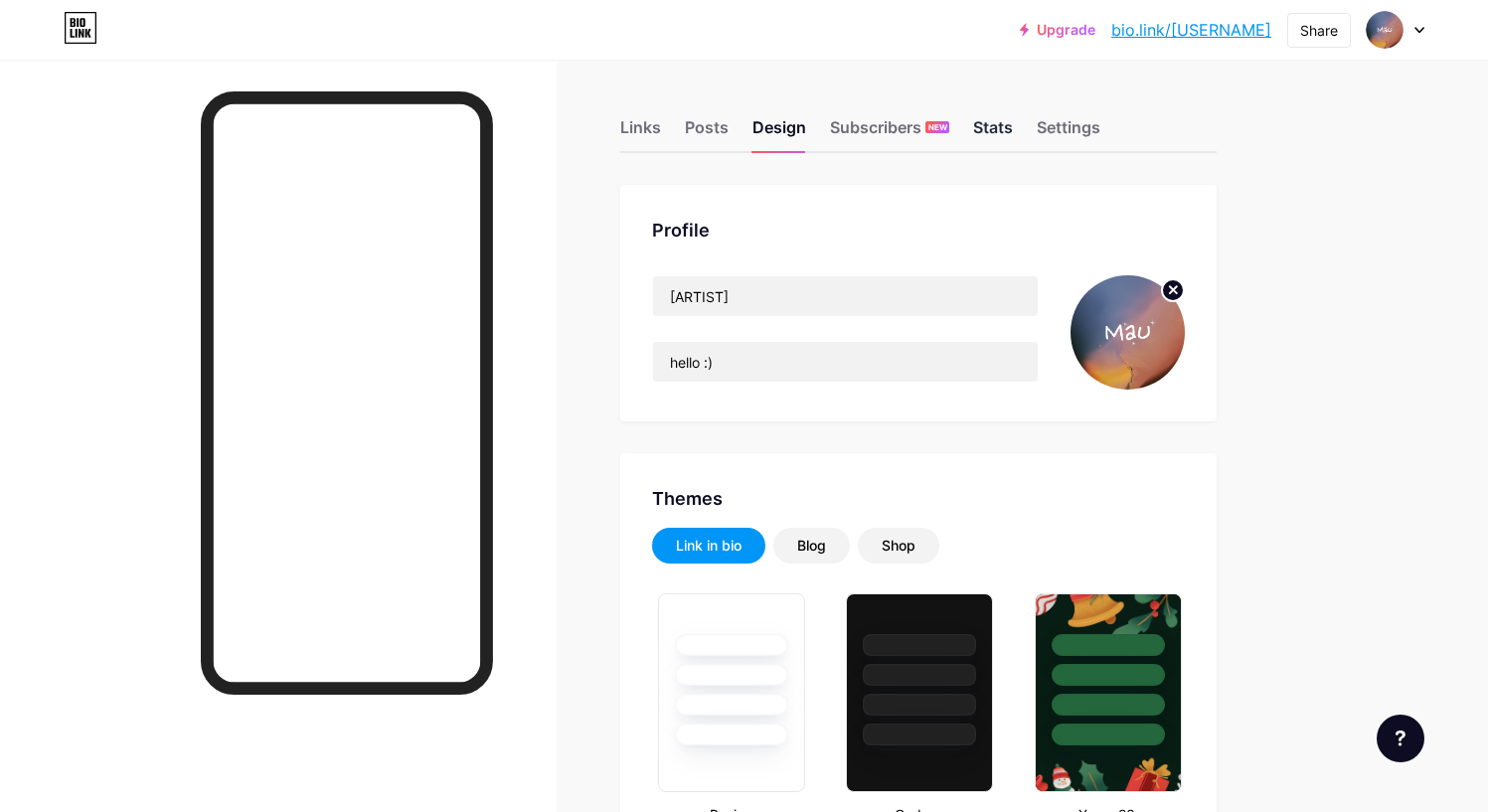 click on "Stats" at bounding box center (993, 133) 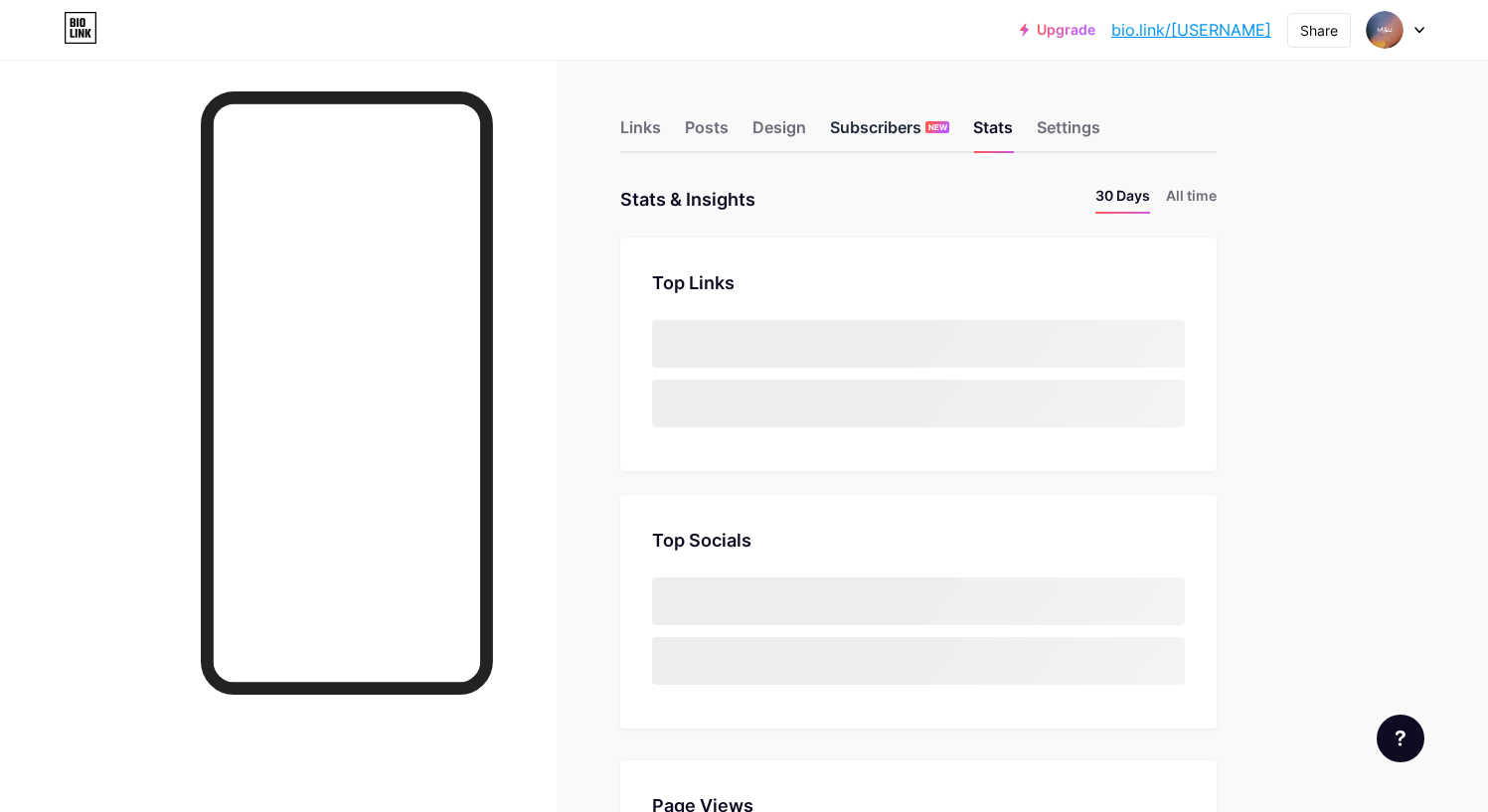 click on "Subscribers
NEW" at bounding box center [890, 133] 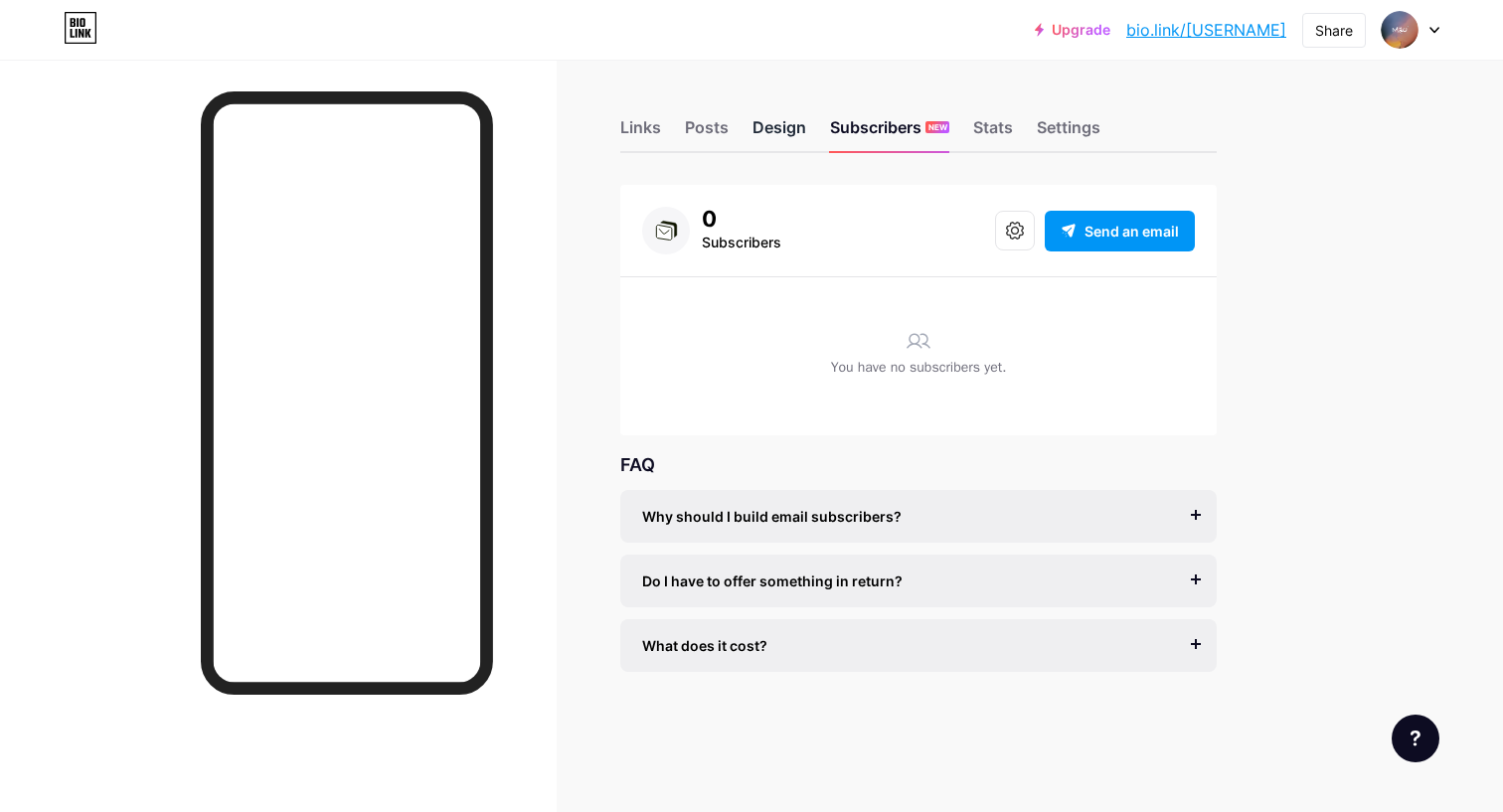 click on "Design" at bounding box center (779, 133) 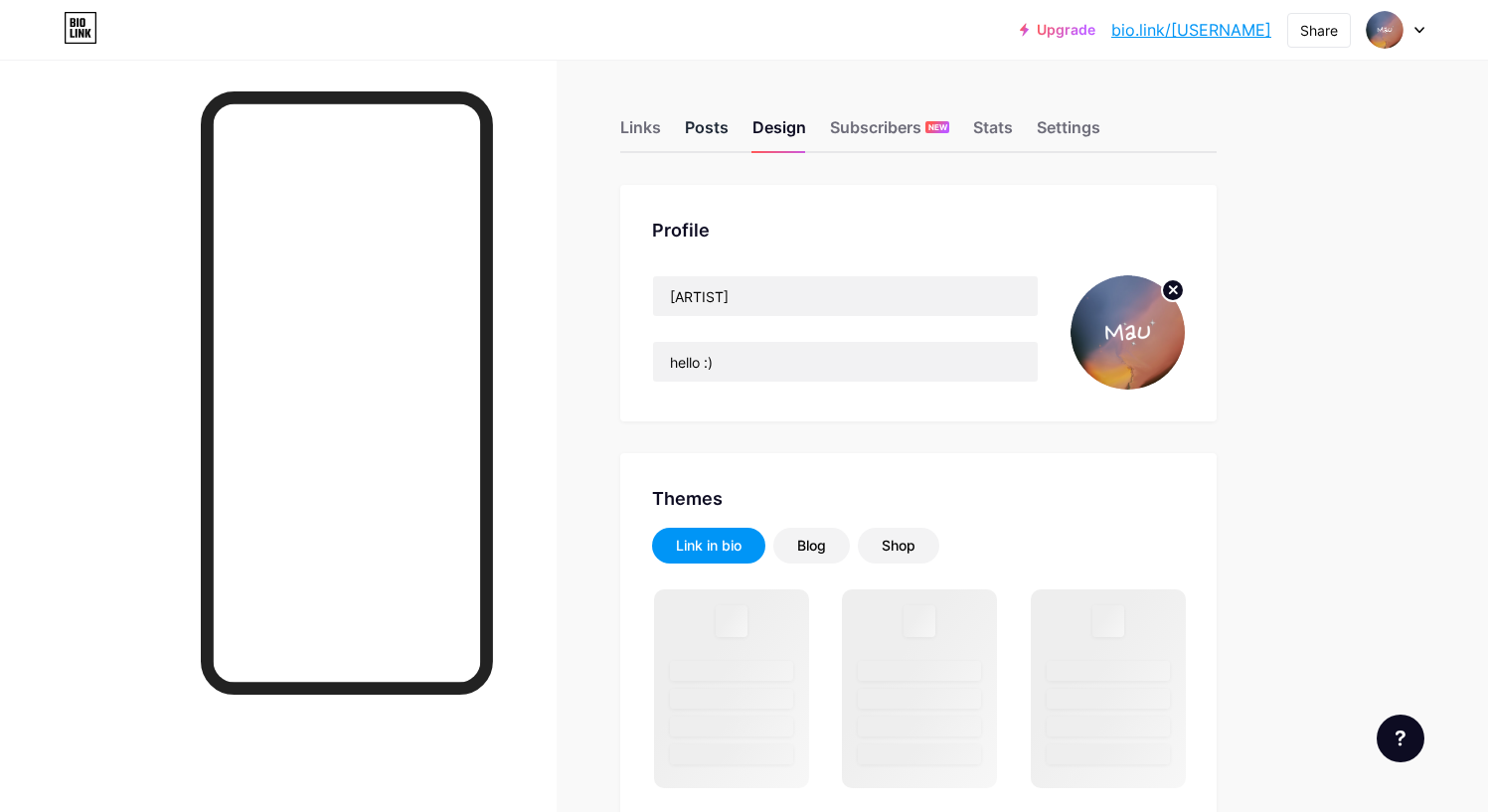 click on "Posts" at bounding box center (707, 133) 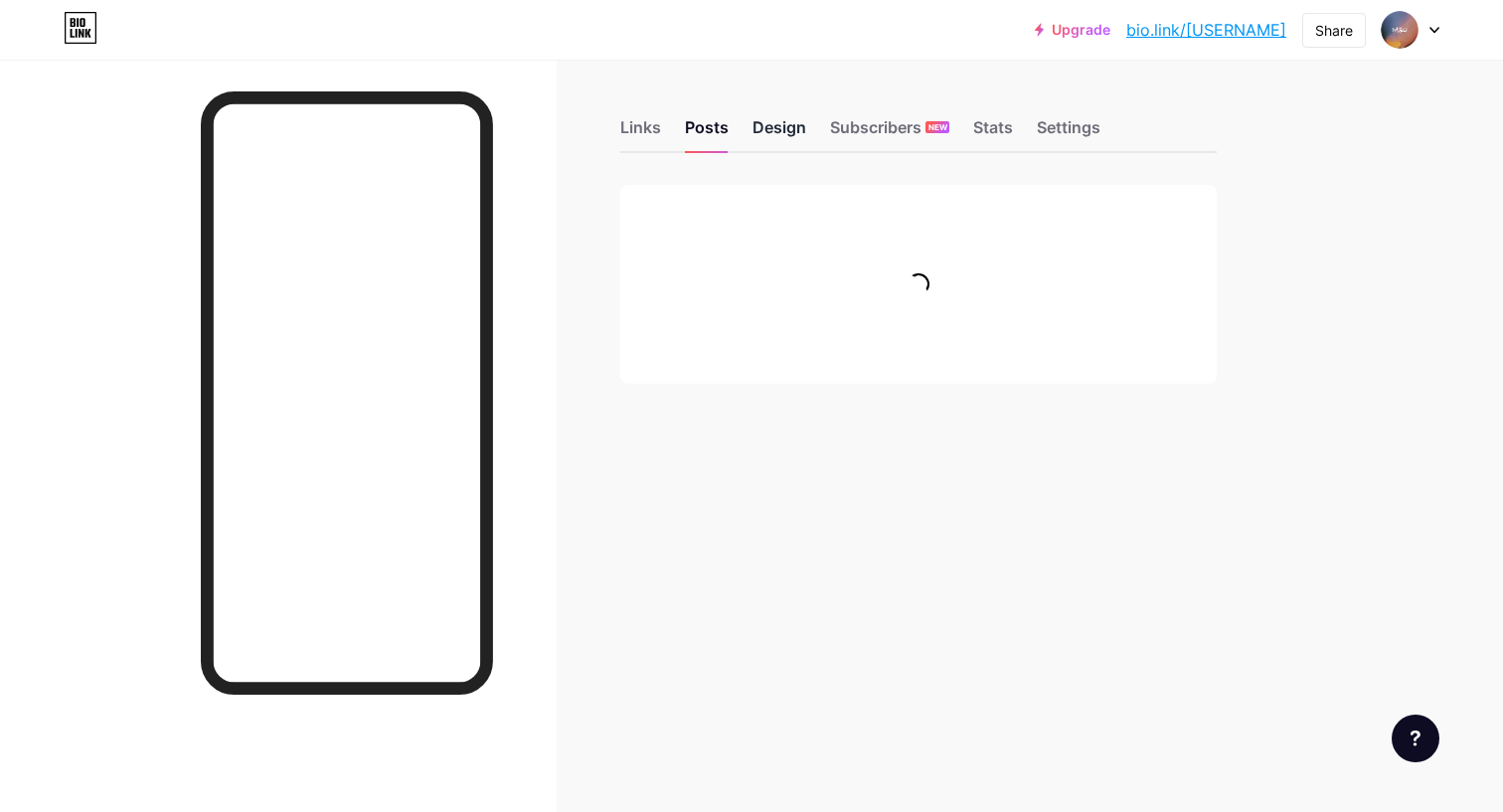 click on "Design" at bounding box center [779, 133] 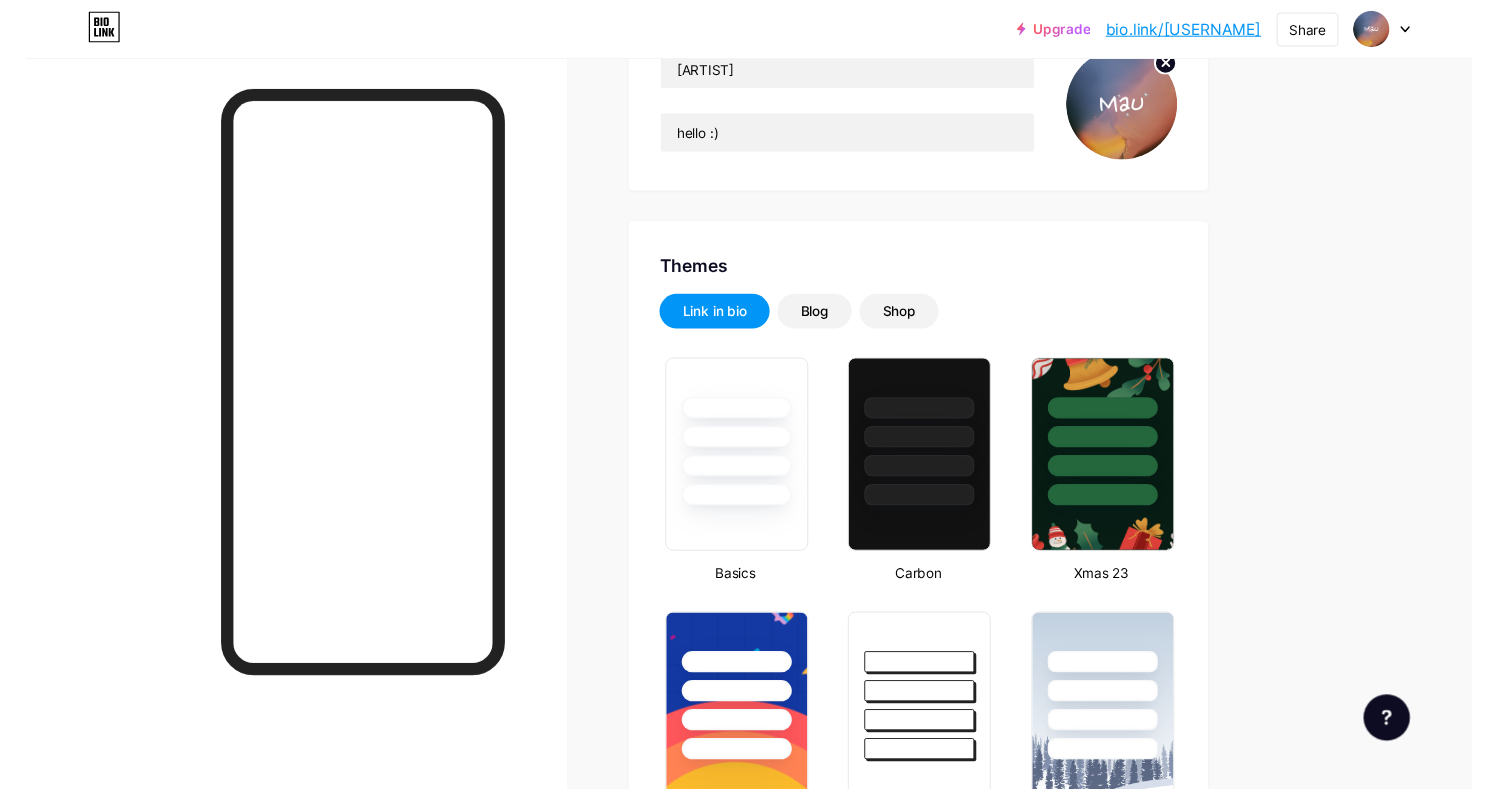 scroll, scrollTop: 0, scrollLeft: 0, axis: both 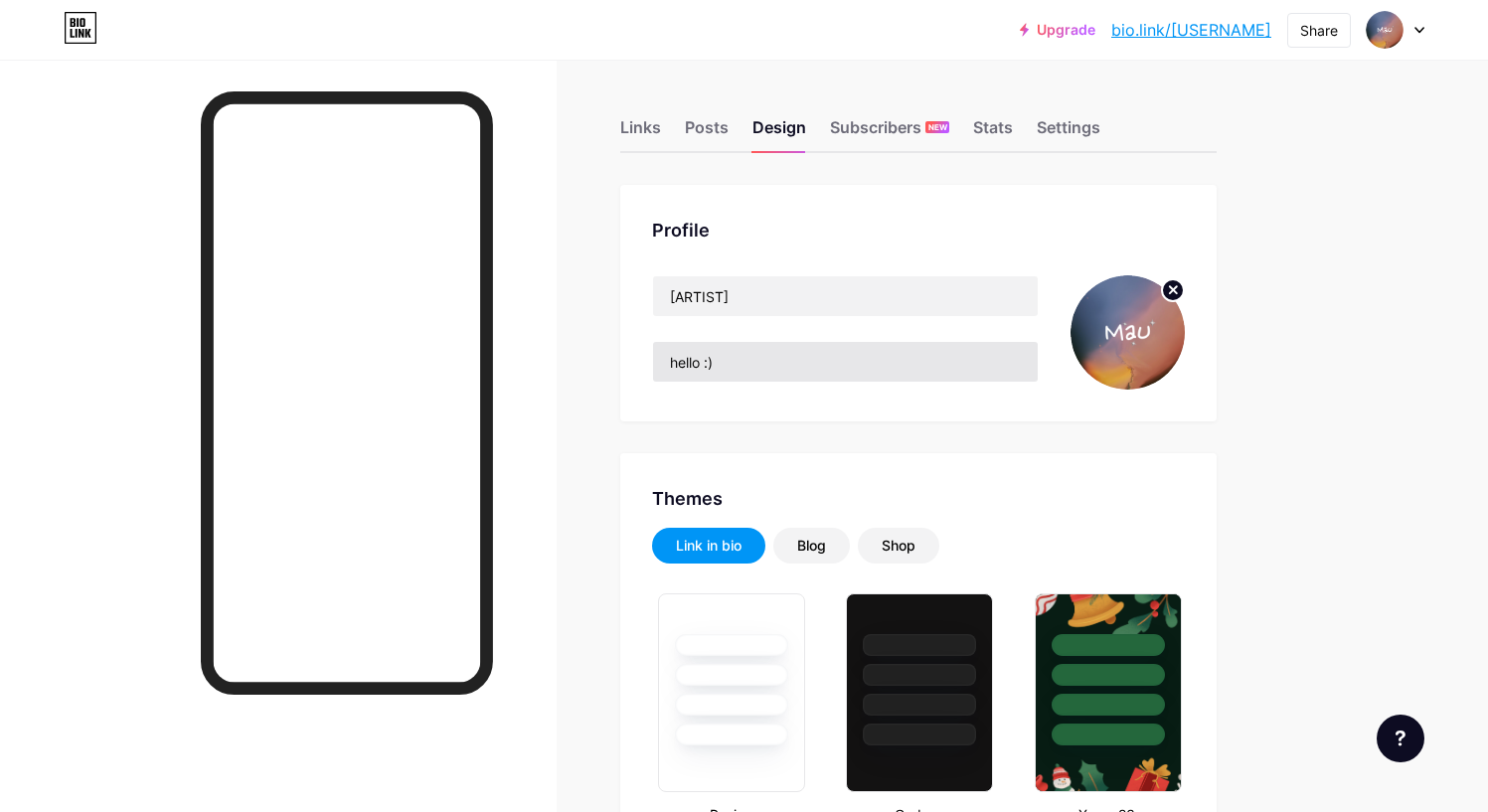 type on "#ffffff" 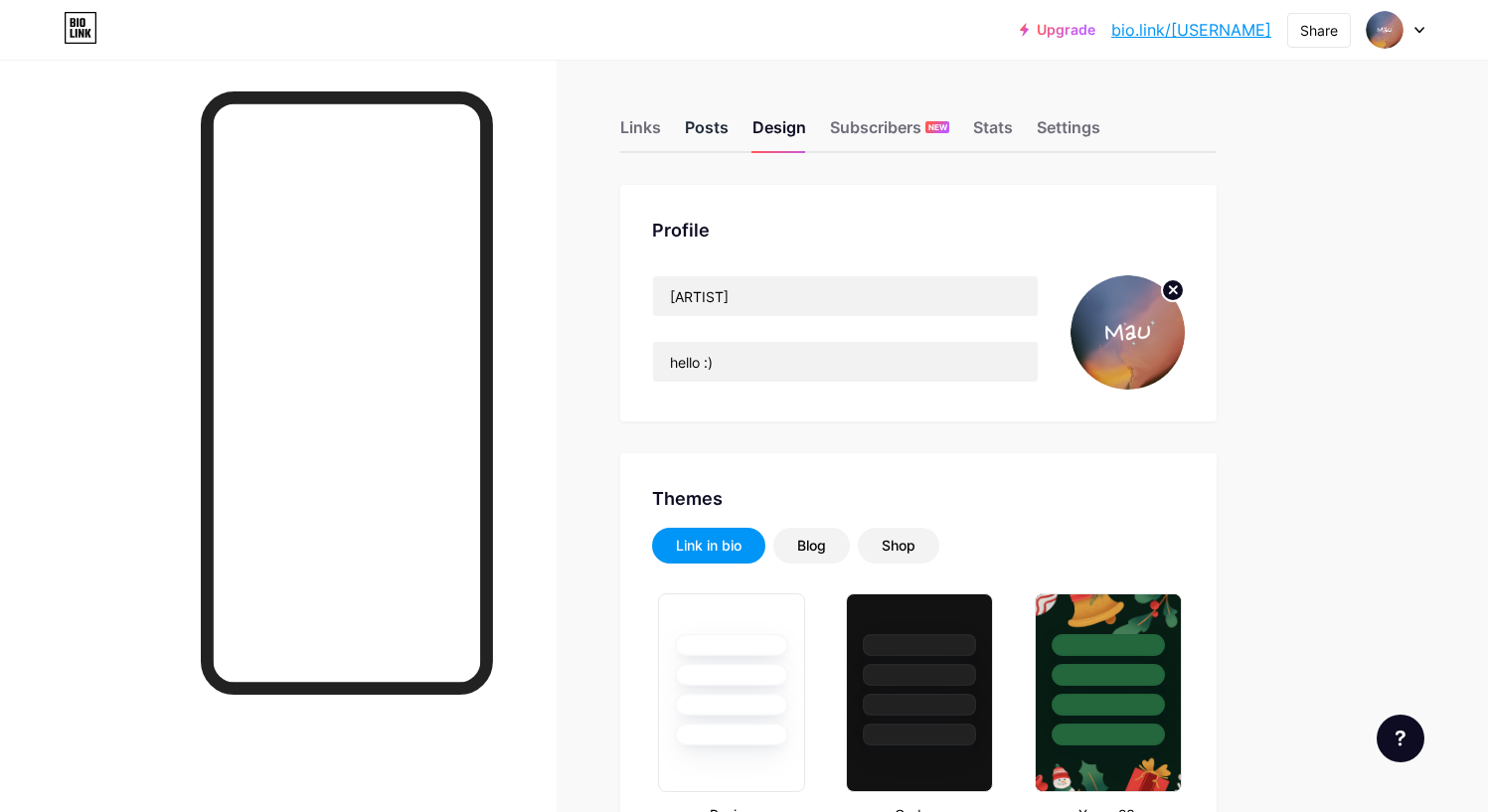 click on "Posts" at bounding box center [707, 133] 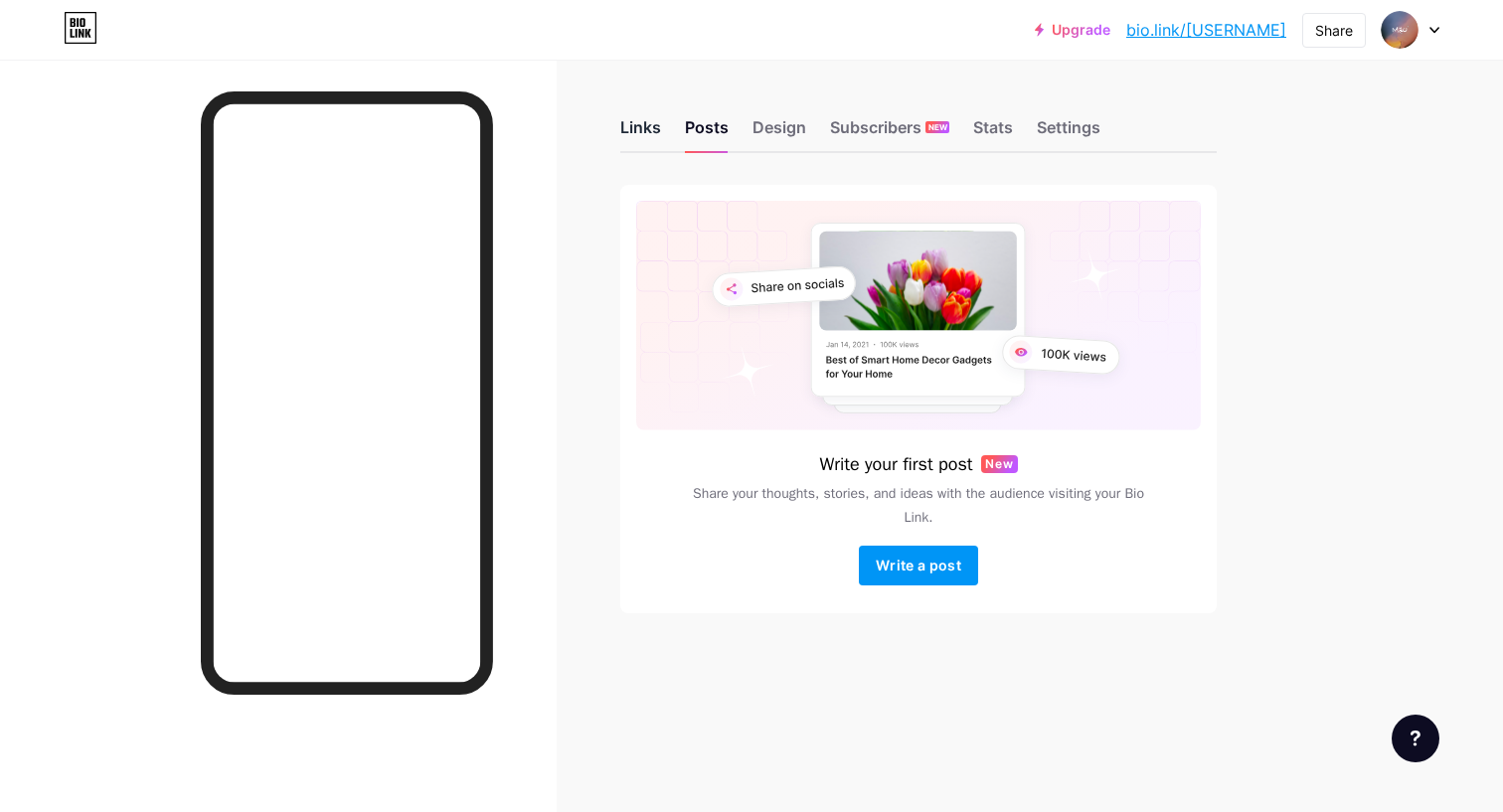 click on "Links" at bounding box center (640, 133) 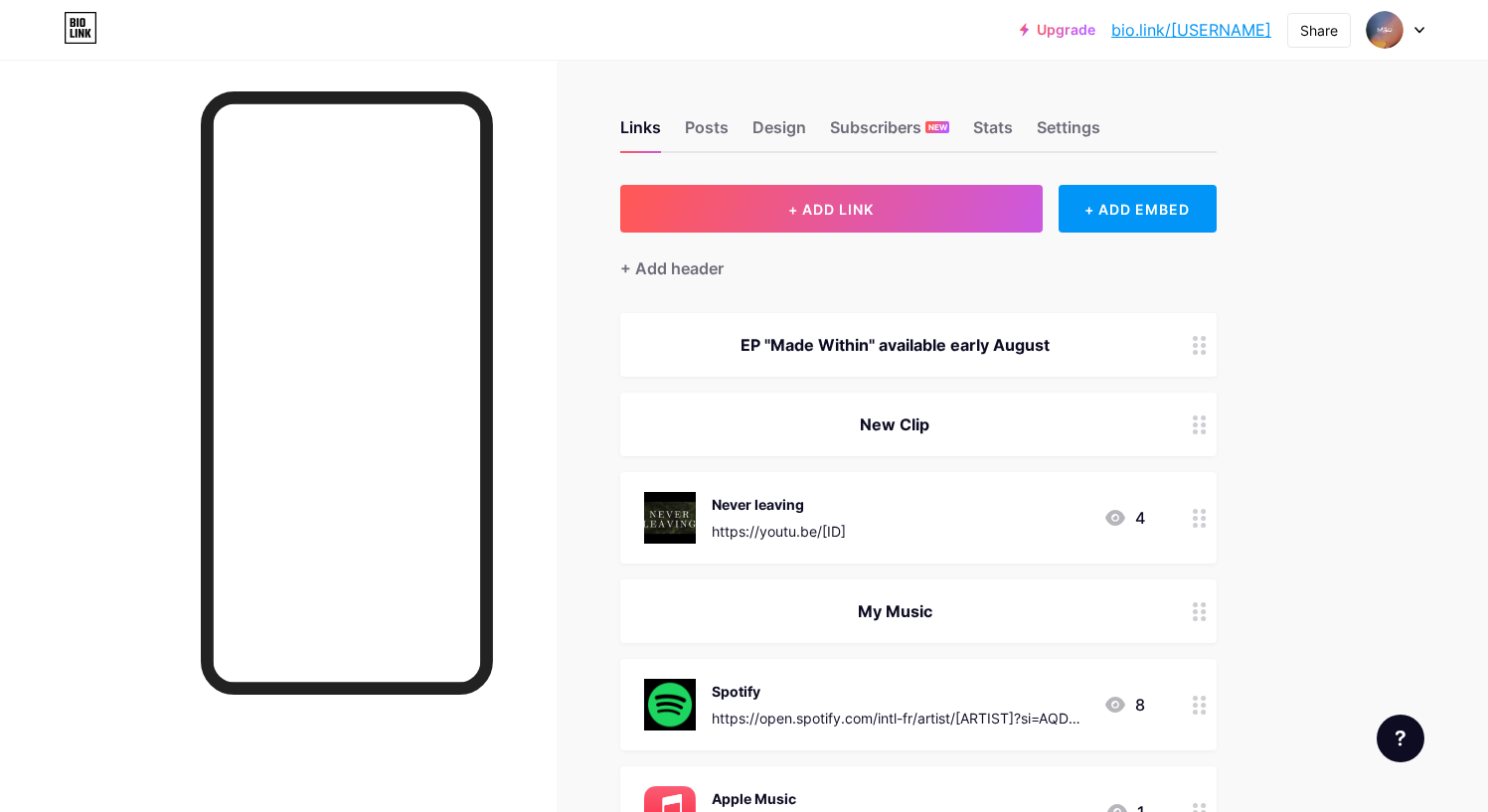 click on "EP "Made Within" available early August" at bounding box center [895, 345] 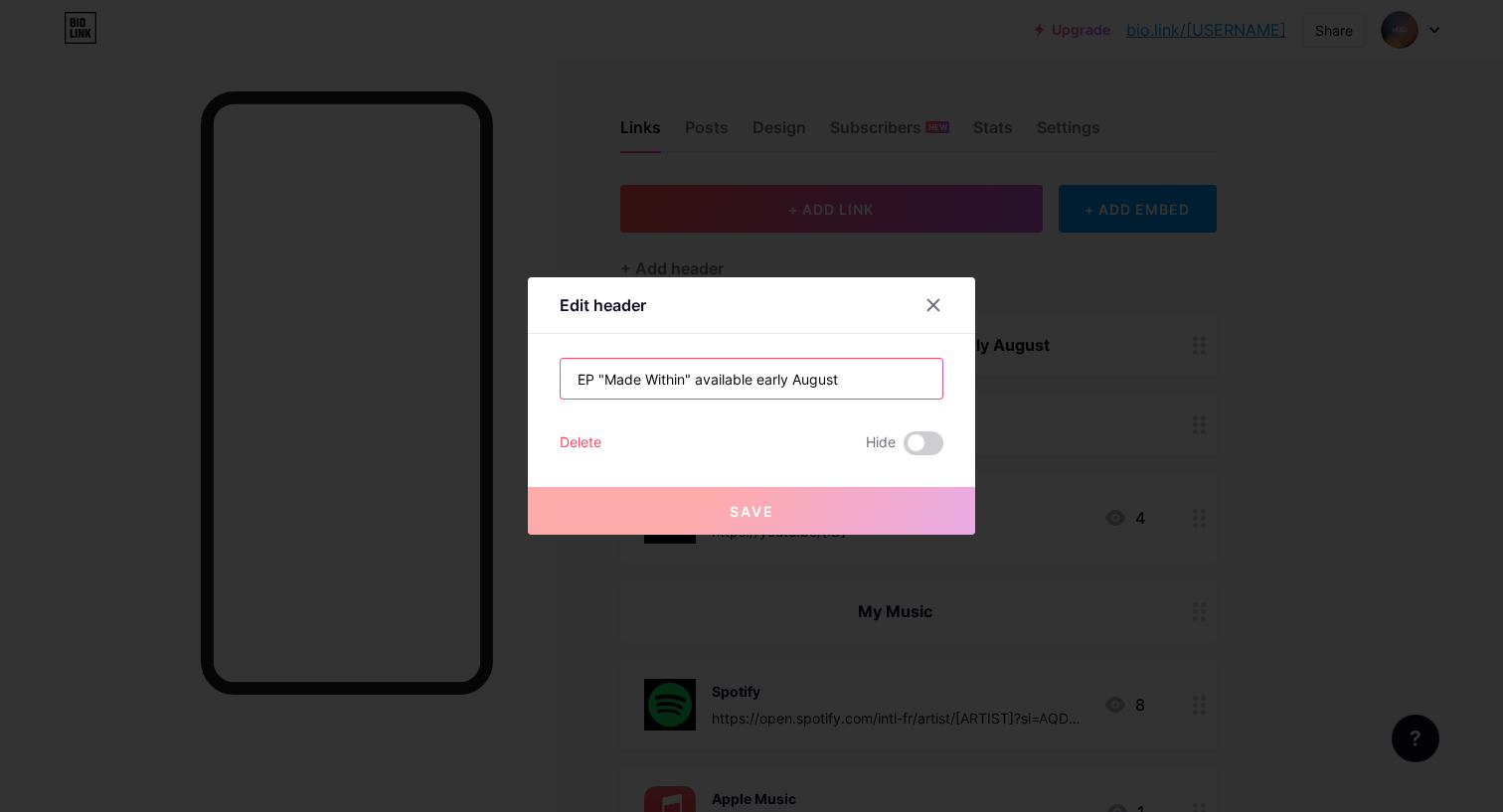 drag, startPoint x: 855, startPoint y: 383, endPoint x: 751, endPoint y: 386, distance: 104.04326 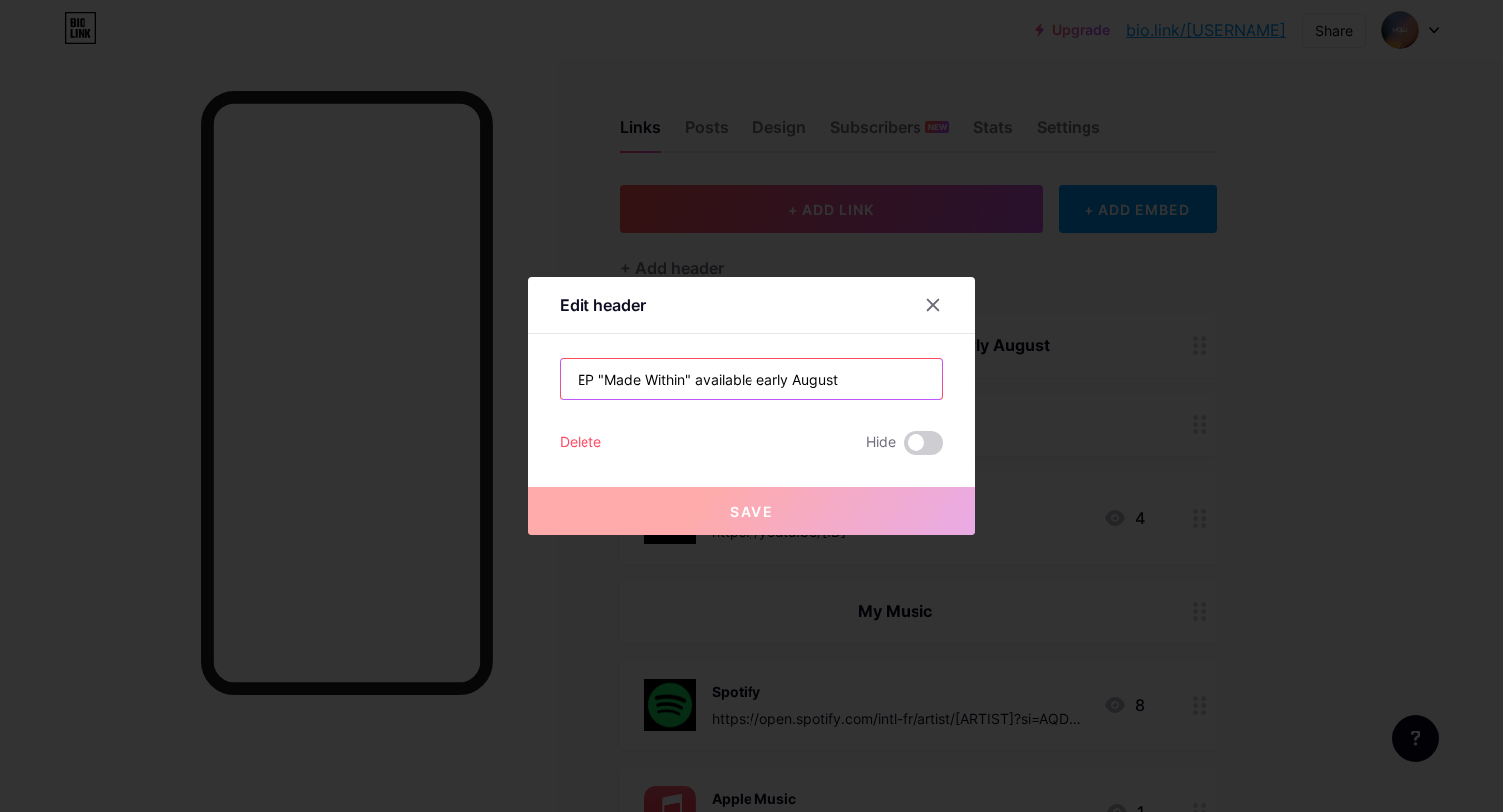 click on "EP "Made Within" available early August" at bounding box center [752, 379] 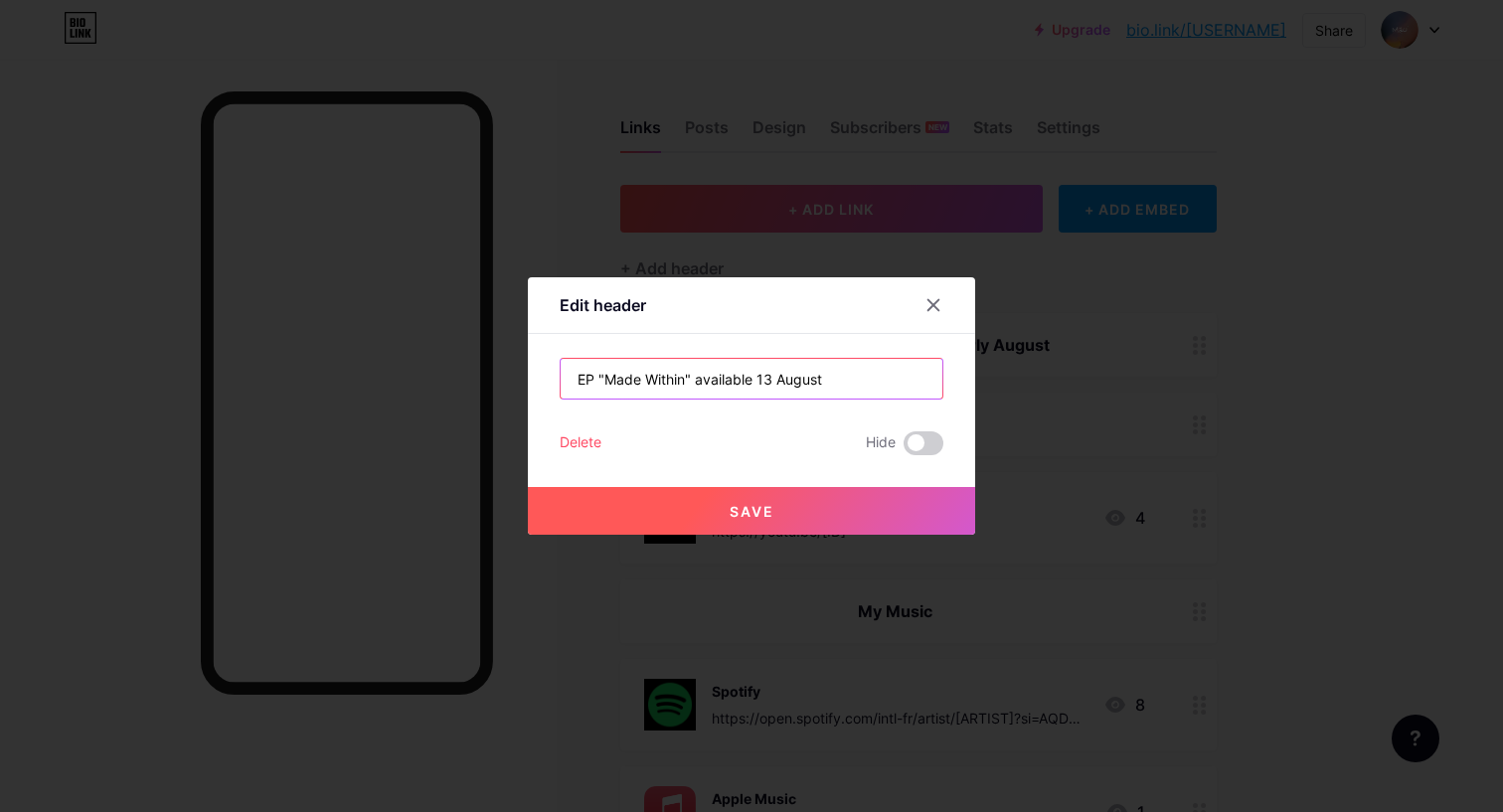type on "EP "Made Within" available 13 August" 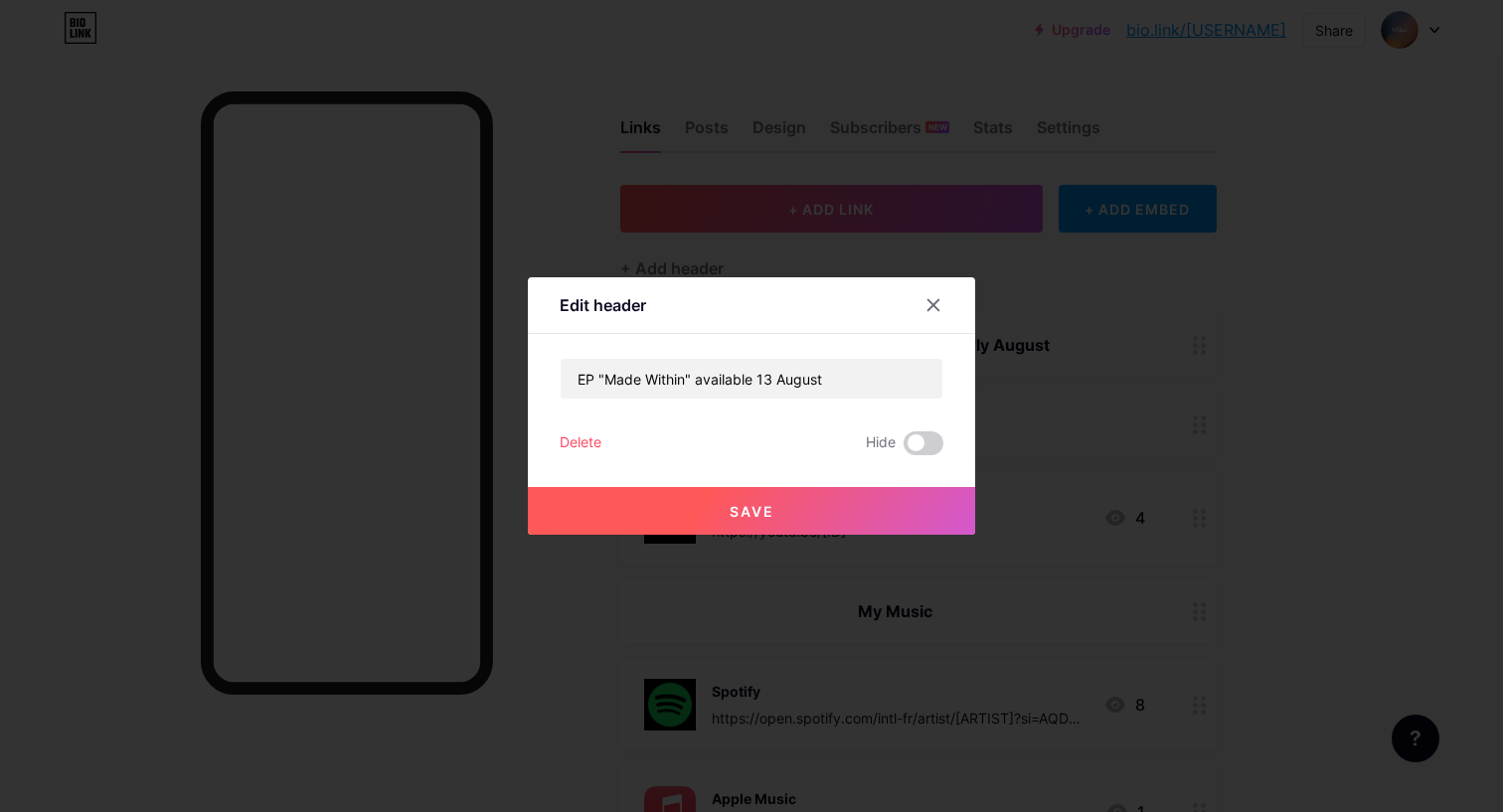 click on "Save" at bounding box center [752, 511] 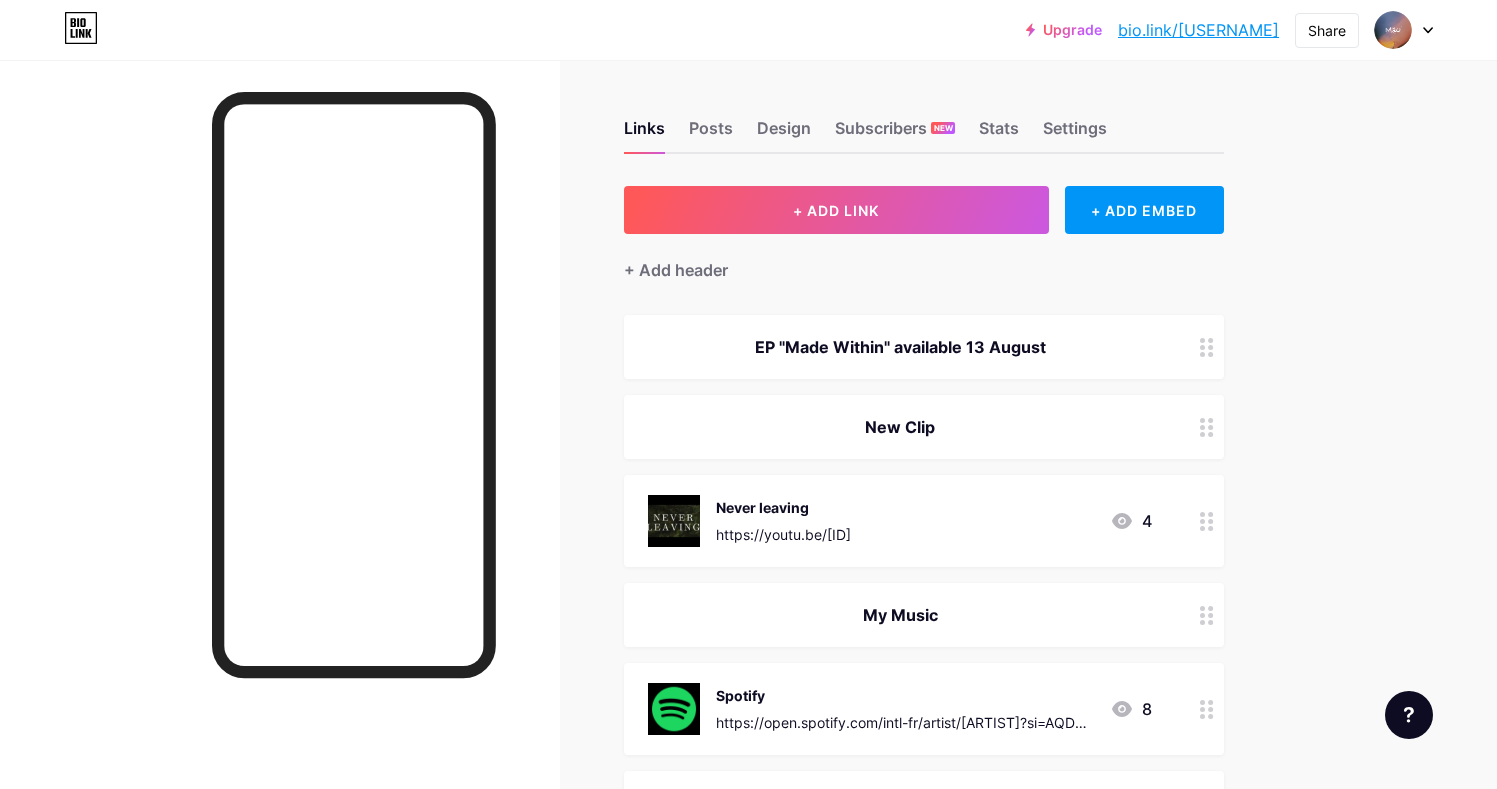 click on "EP "Made Within" available 13 August" at bounding box center [924, 347] 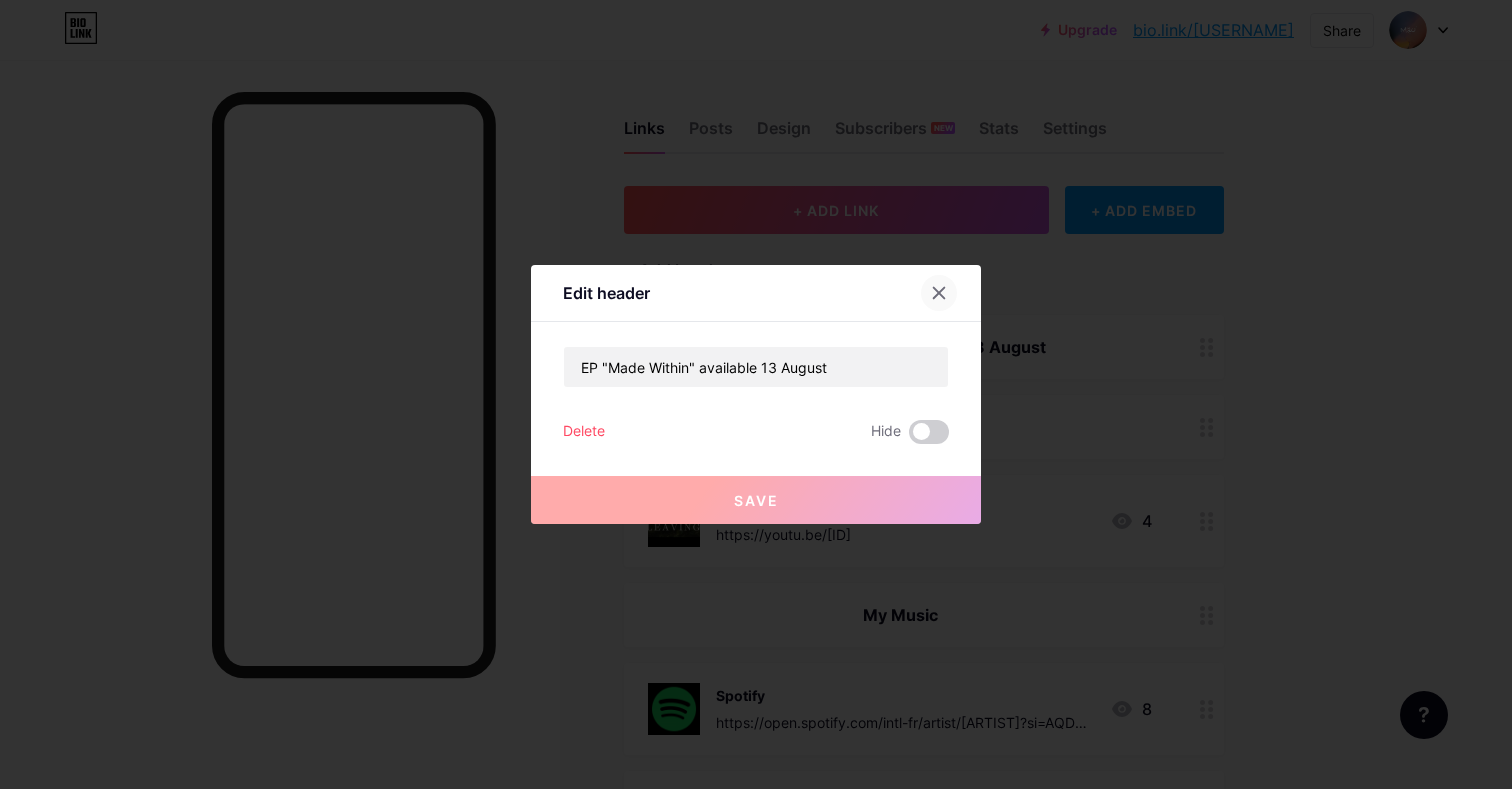 click 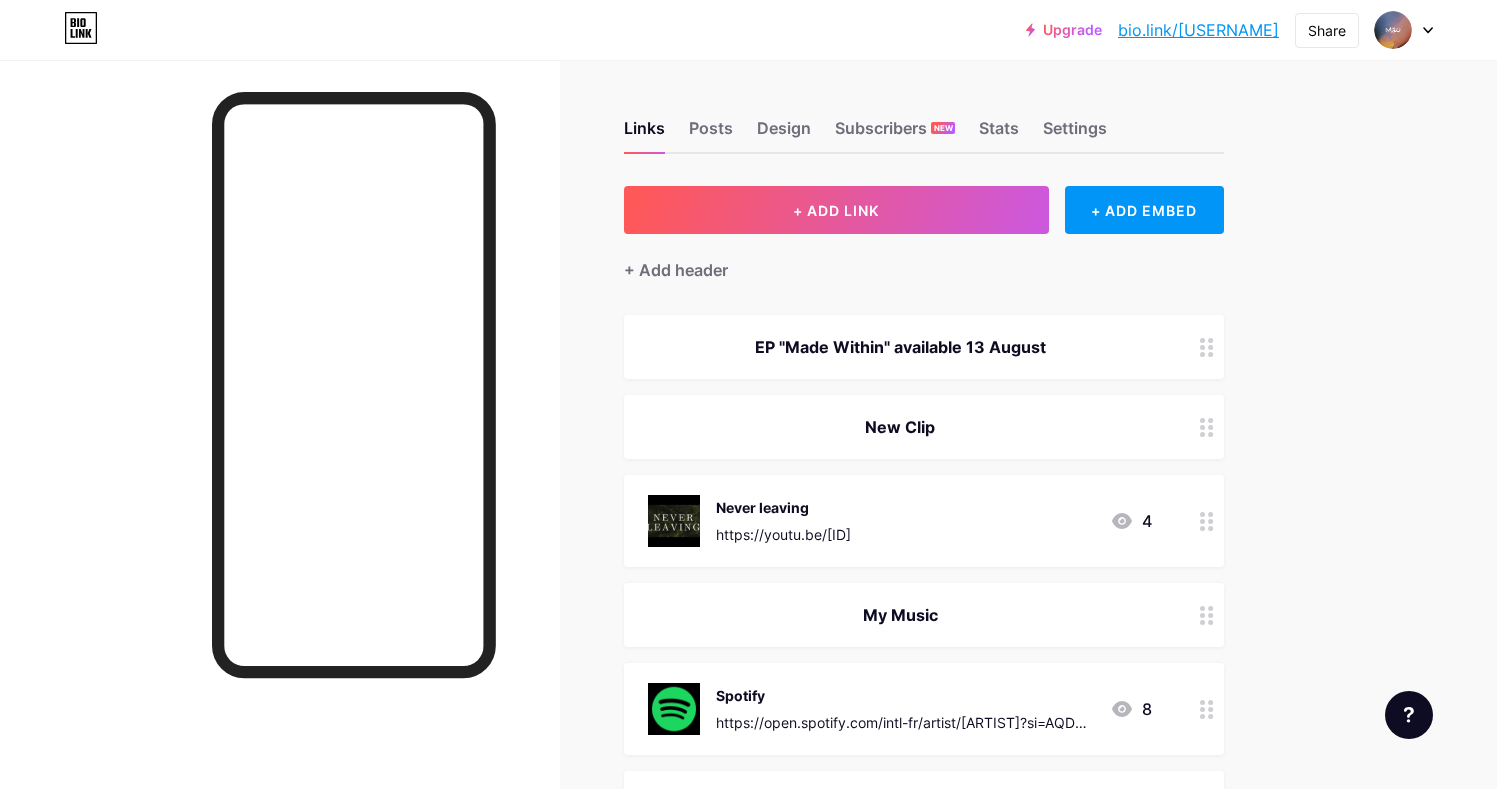 click on "EP "Made Within" available 13 August" at bounding box center [900, 347] 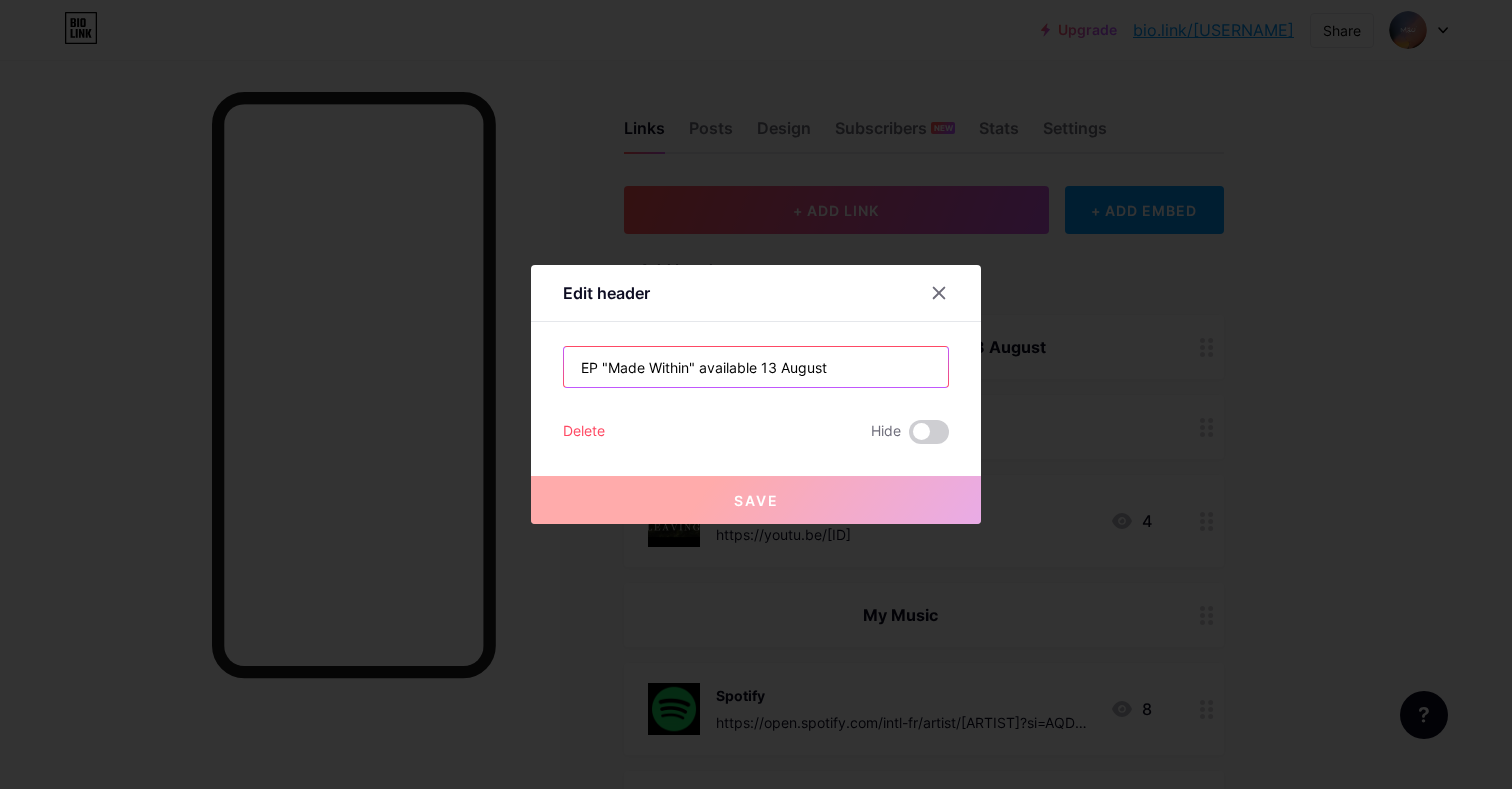 drag, startPoint x: 840, startPoint y: 371, endPoint x: 755, endPoint y: 369, distance: 85.02353 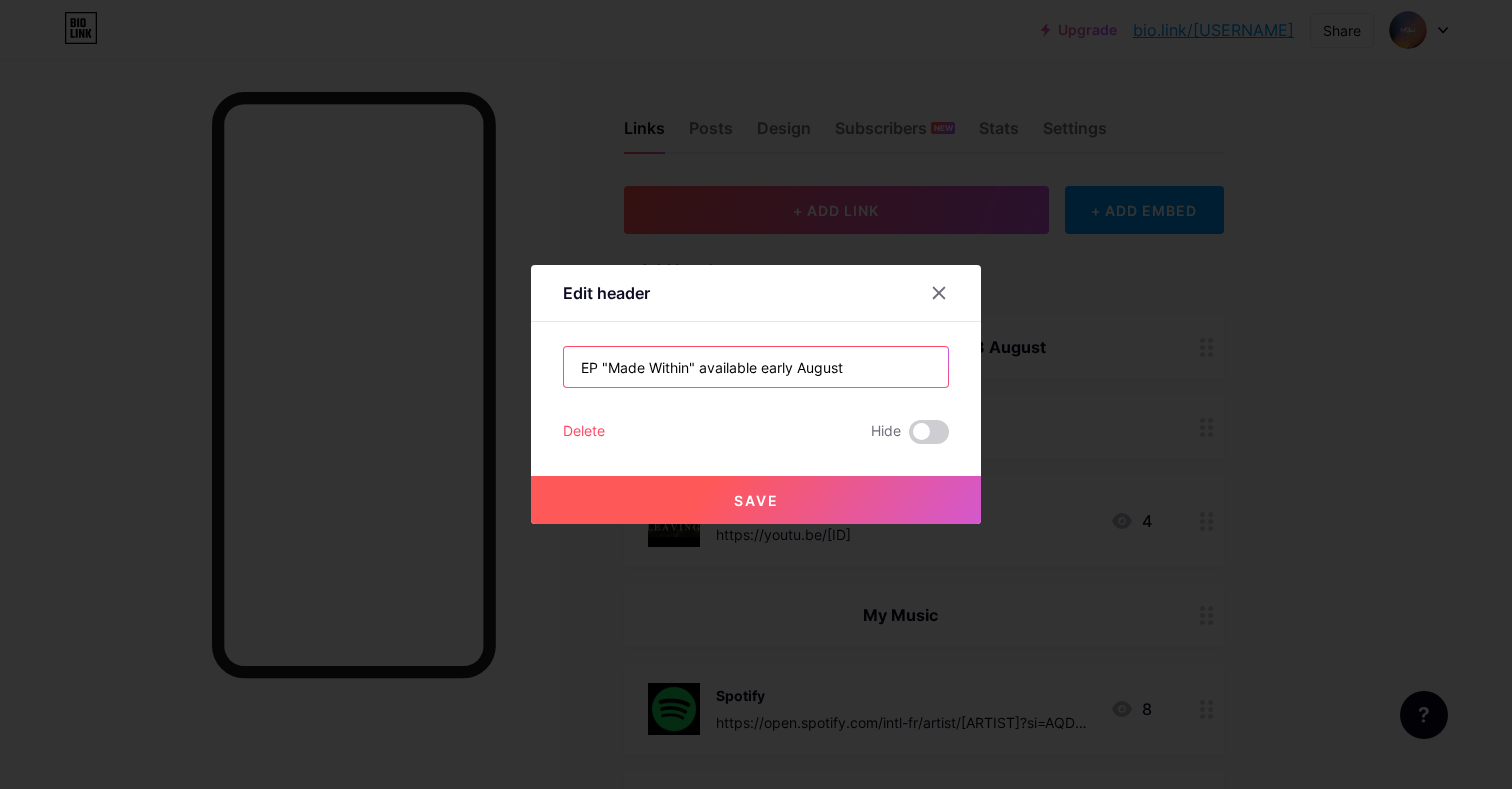 type on "EP "Made Within" available early August" 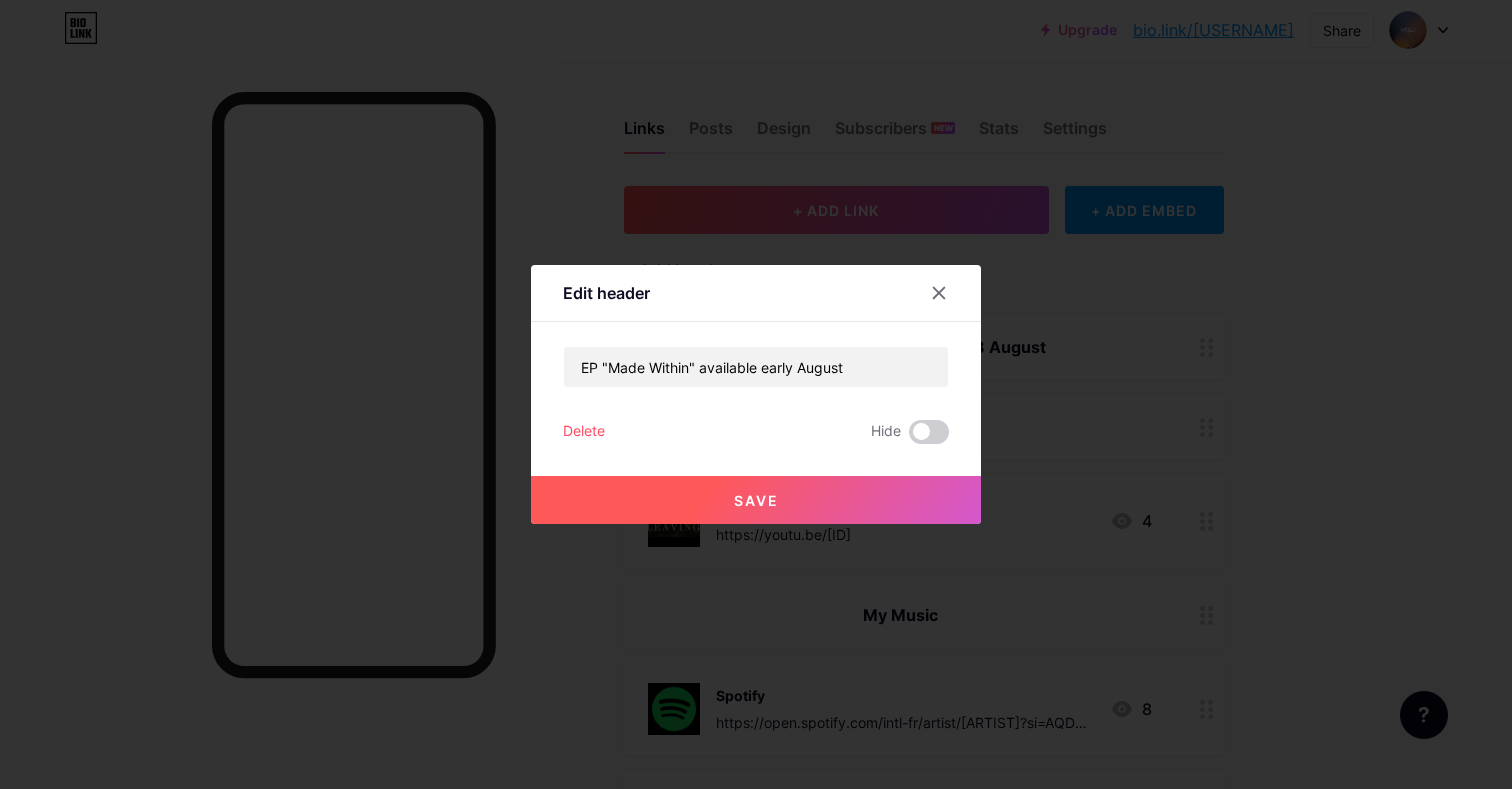 click on "Save" at bounding box center [756, 500] 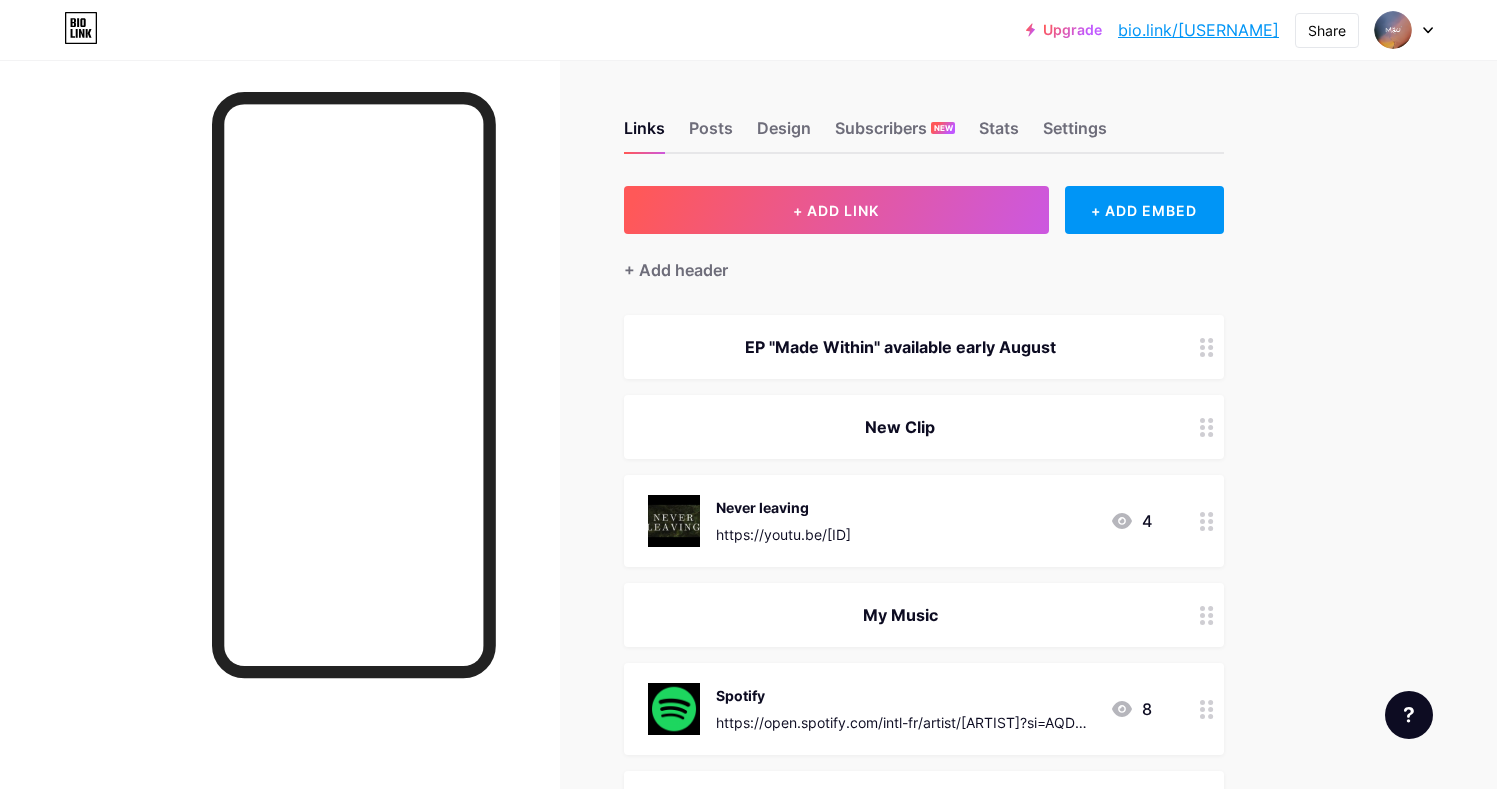 click 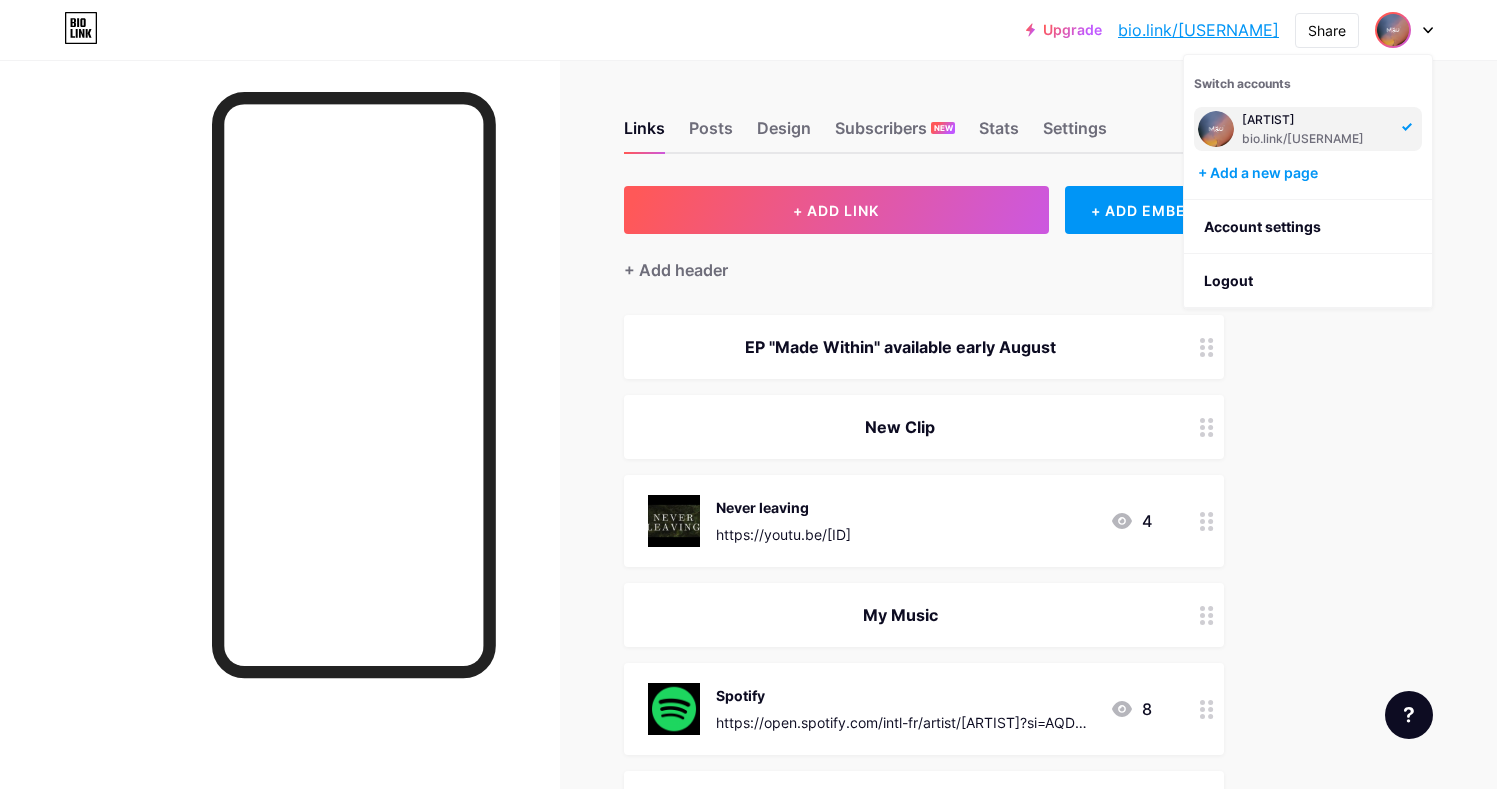 click on "Switch accounts [ARTIST] bio.link/[USERNAME] + Add a new page" at bounding box center (1308, 127) 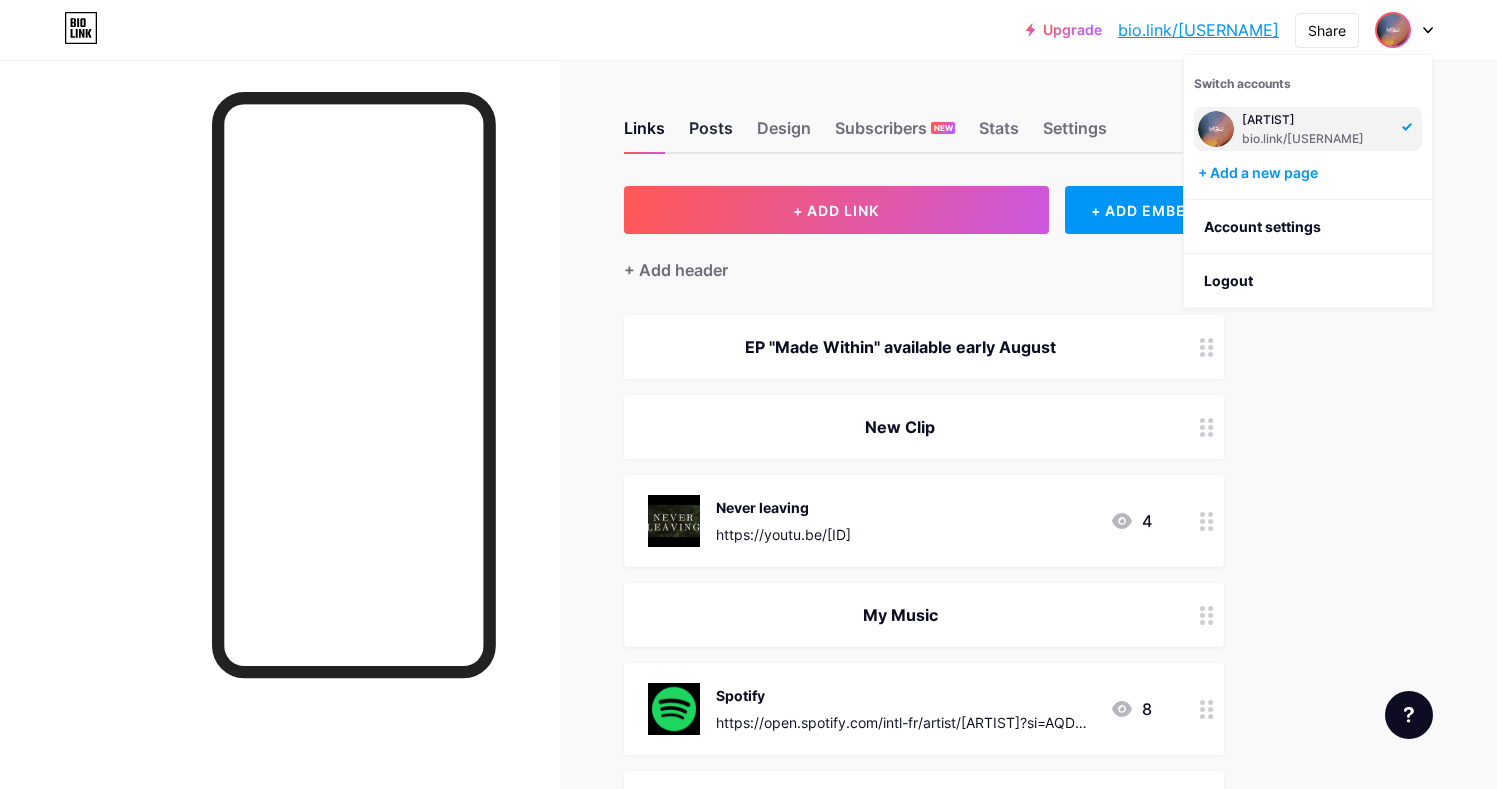 click on "Posts" at bounding box center (711, 134) 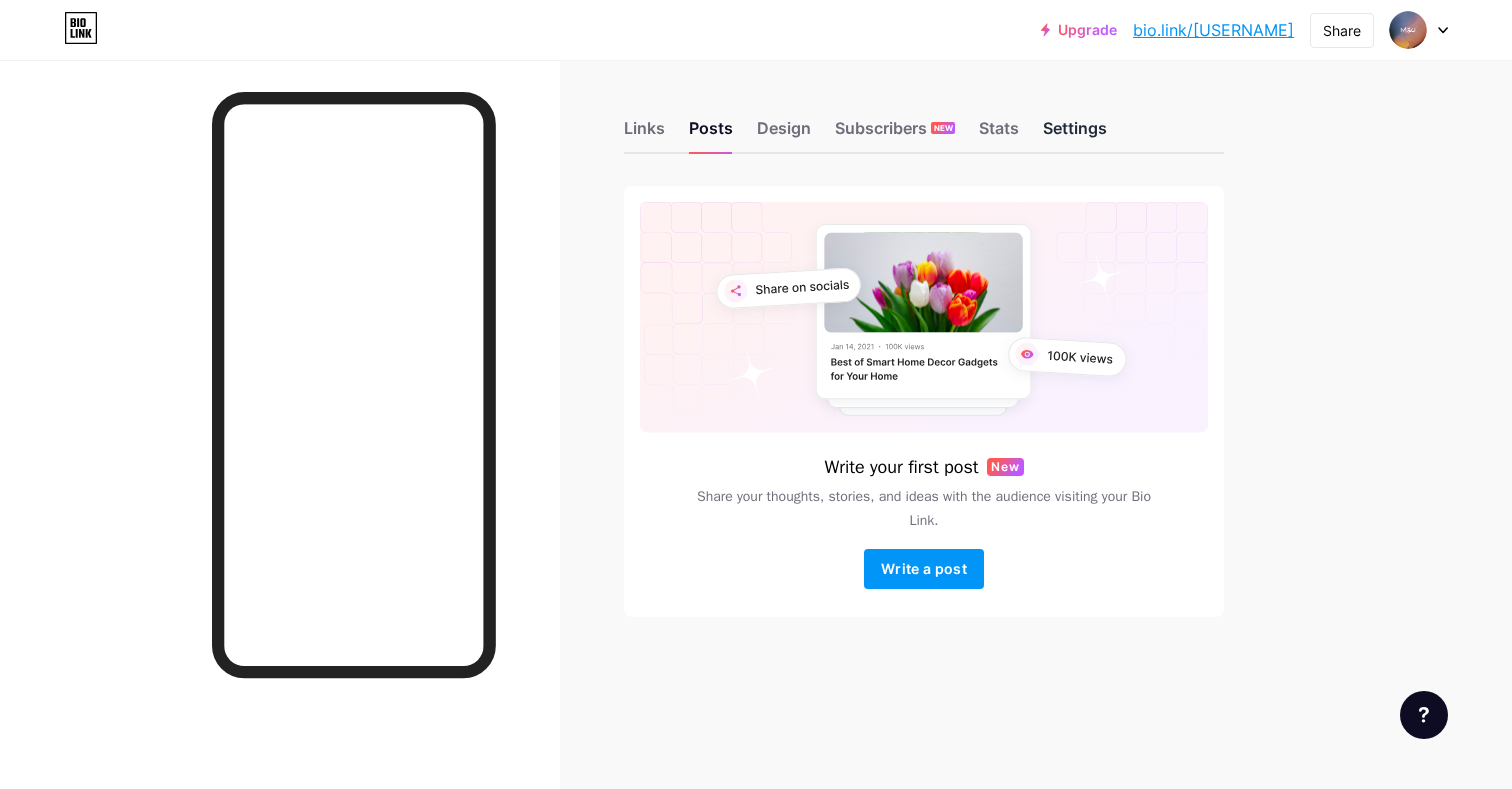 click on "Settings" at bounding box center (1075, 134) 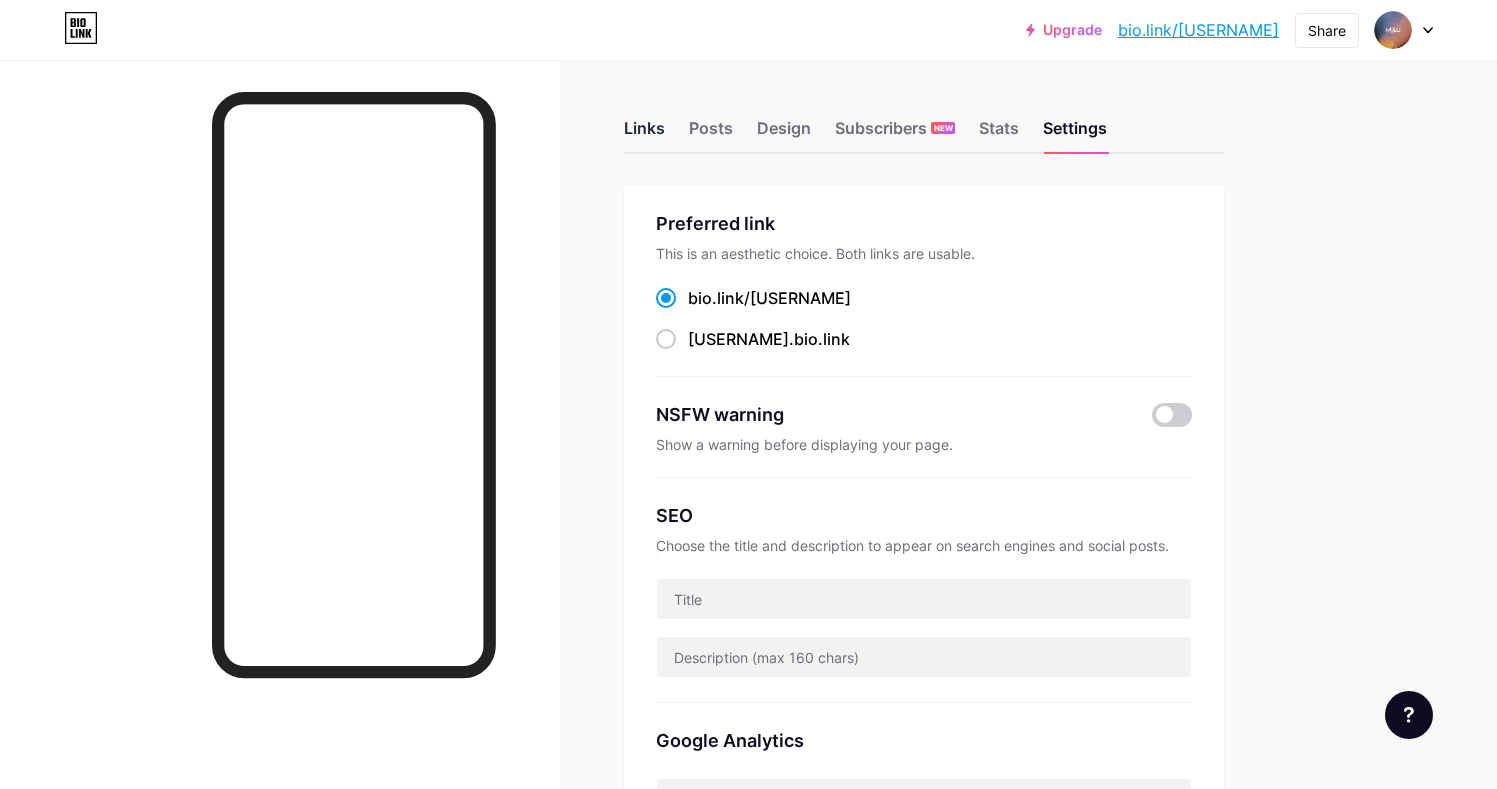 click on "Links" at bounding box center [644, 134] 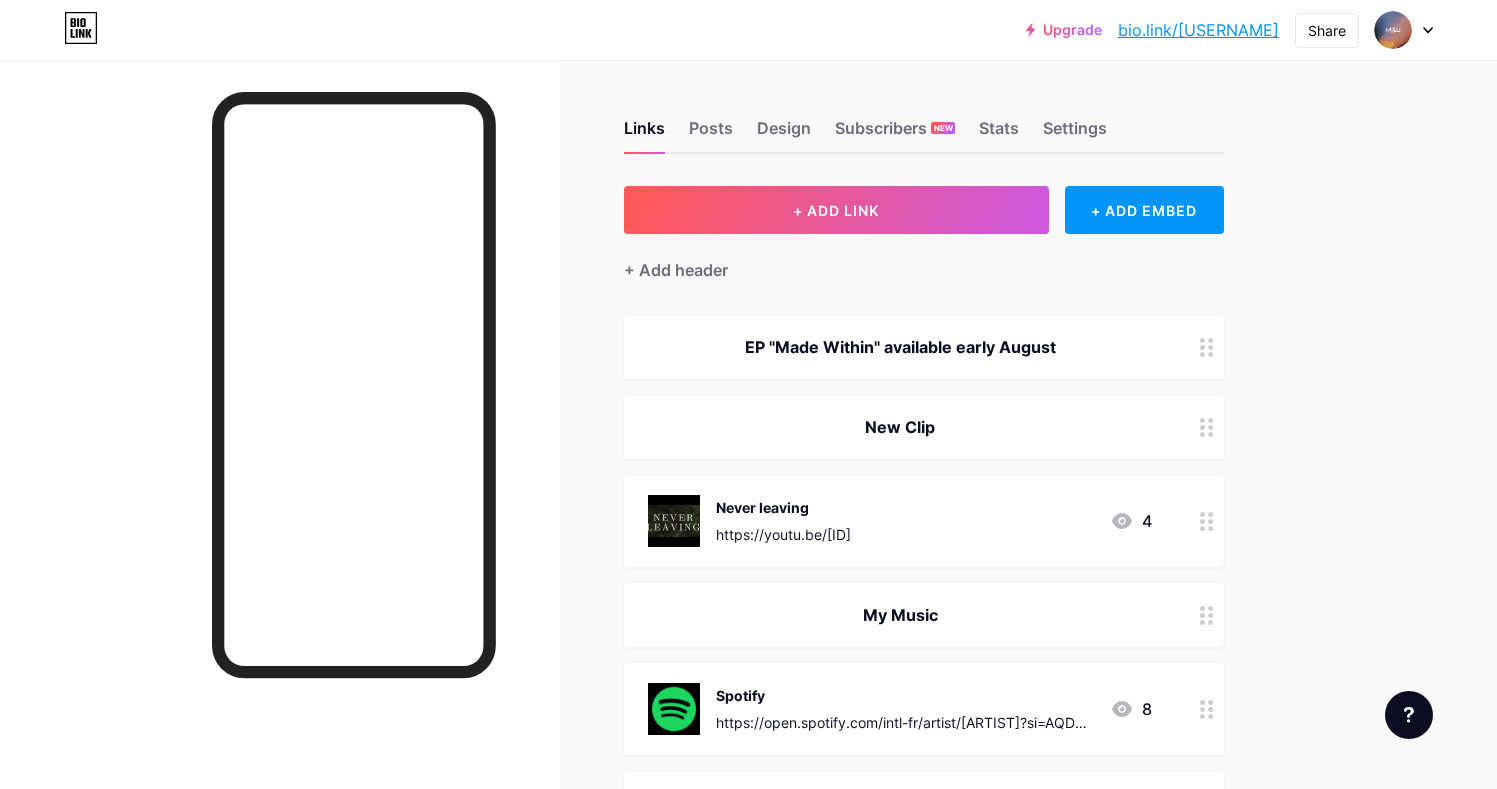 click on "Links
Posts
Design
Subscribers
NEW
Stats
Settings" at bounding box center (924, 119) 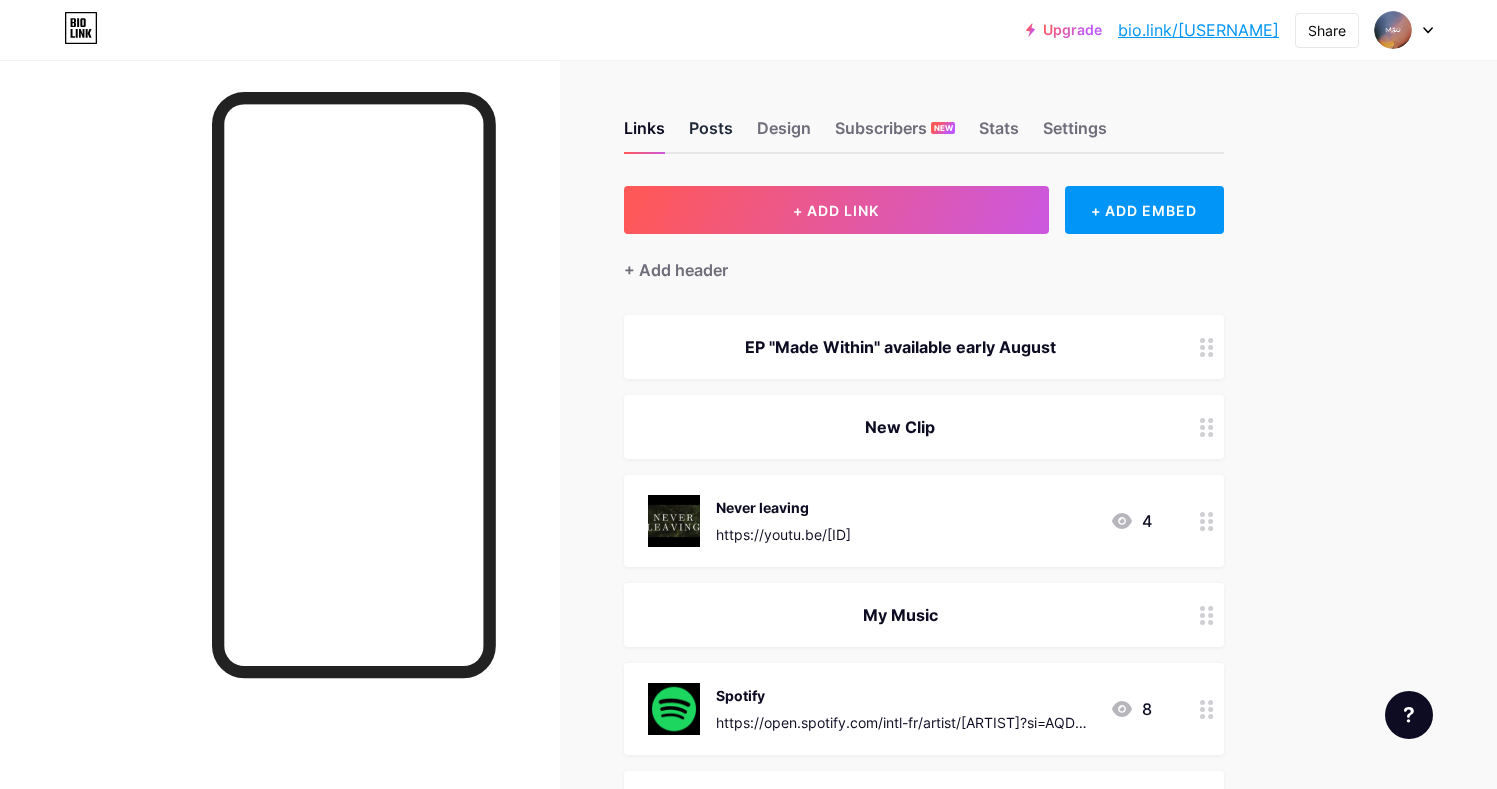 click on "Posts" at bounding box center (711, 134) 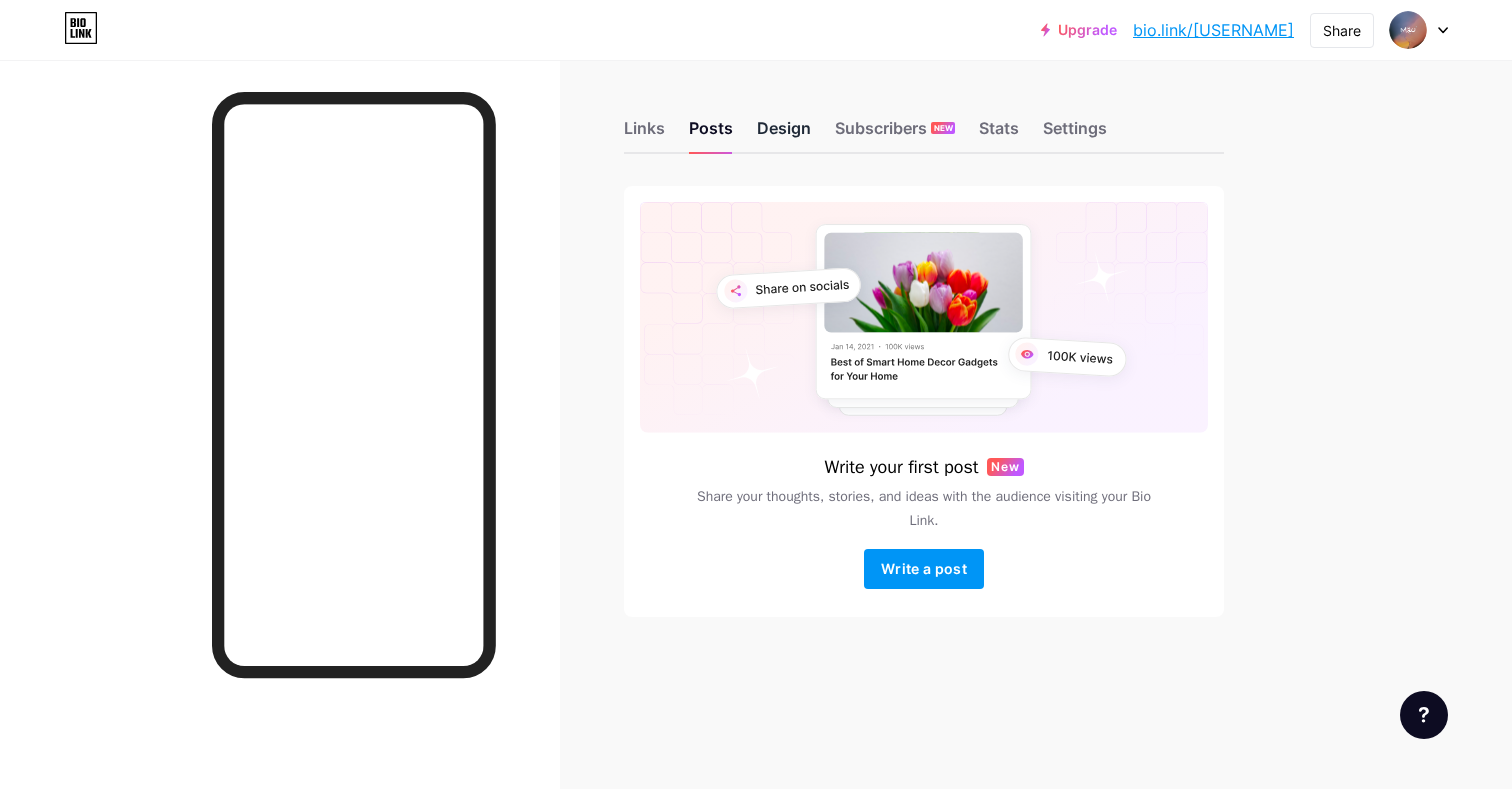 click on "Design" at bounding box center (784, 134) 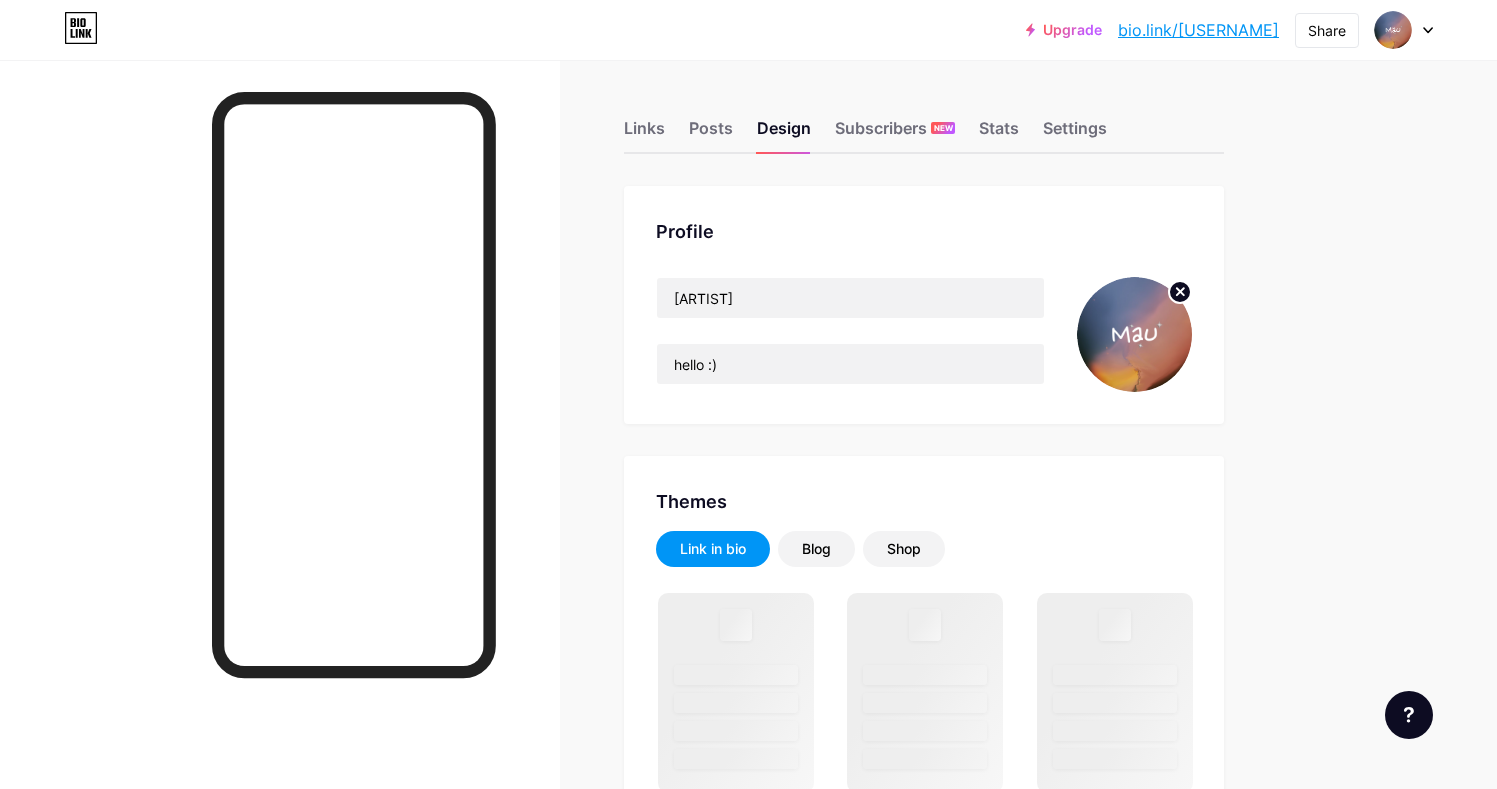 click at bounding box center (1134, 334) 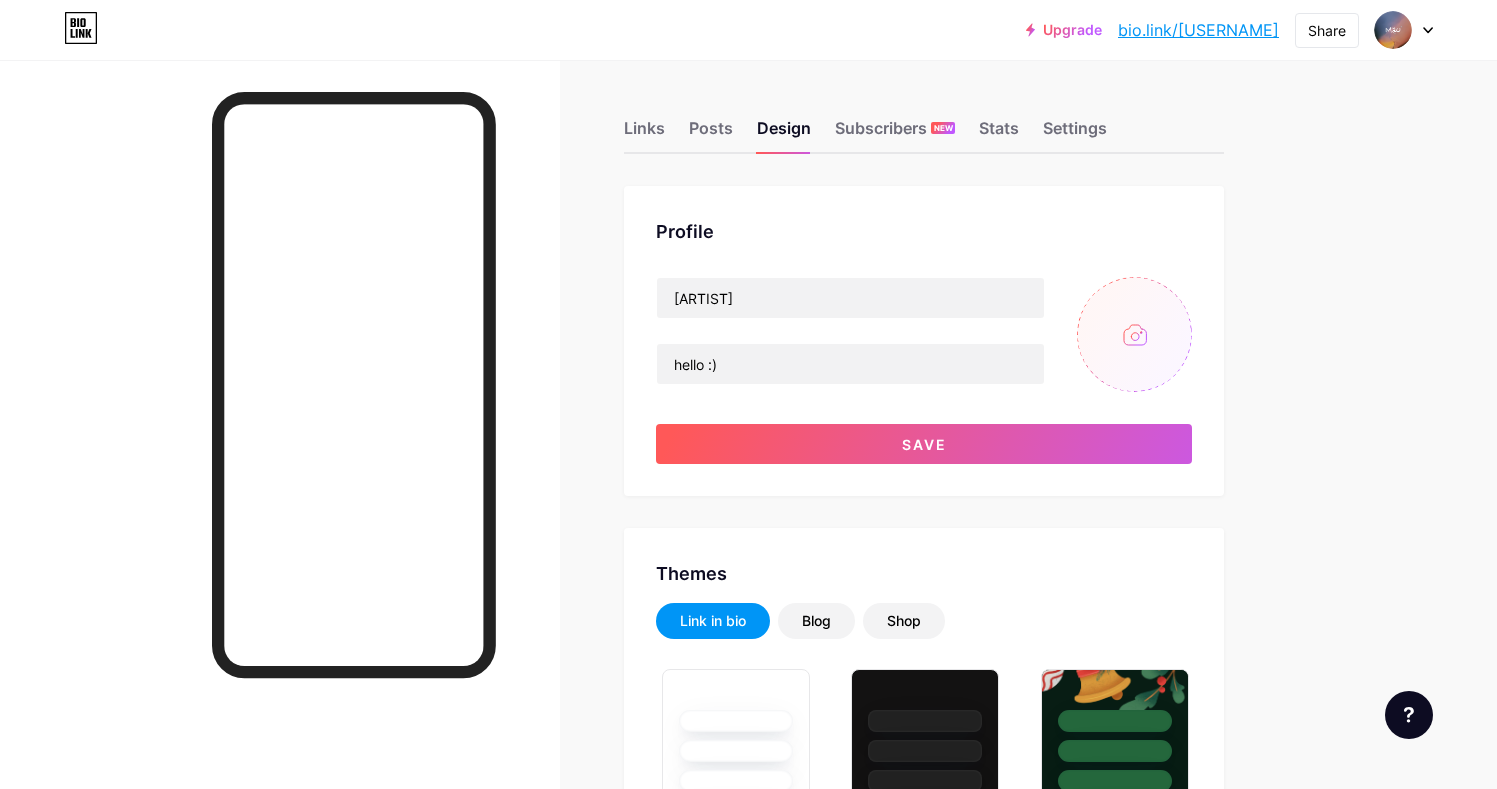 type on "#ffffff" 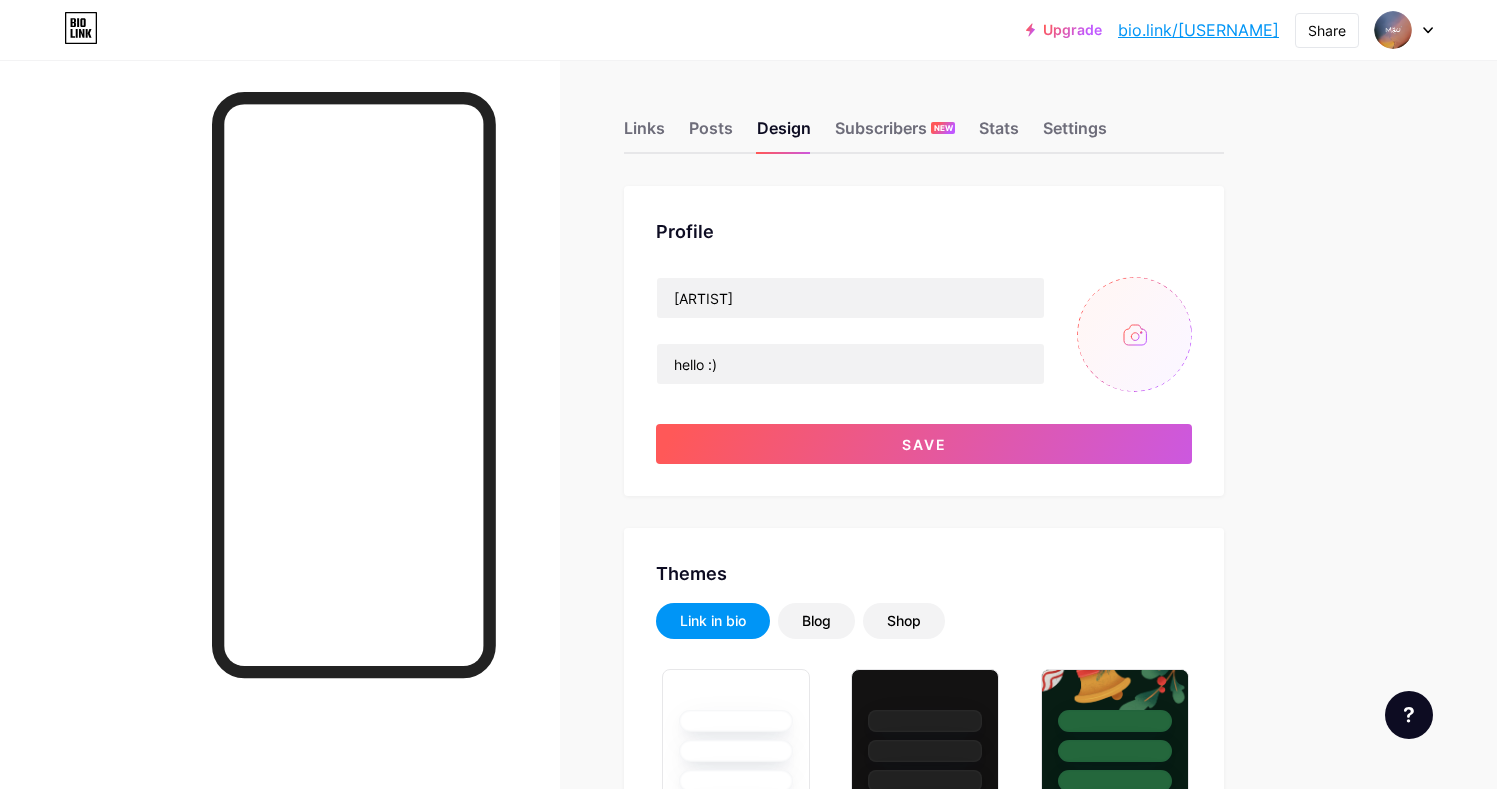 type on "C:\fakepath\[FILENAME].png" 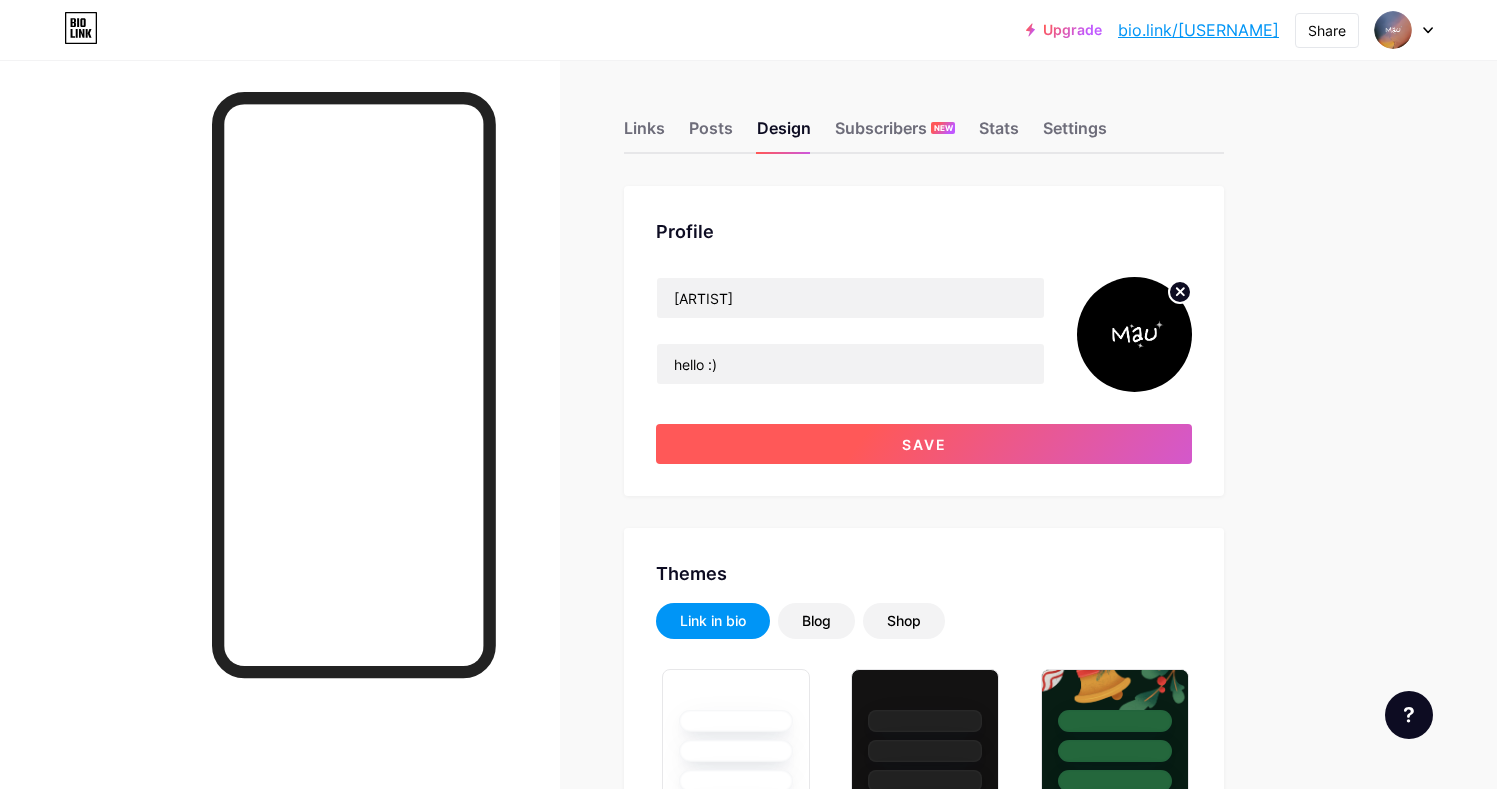 click on "Save" at bounding box center [924, 444] 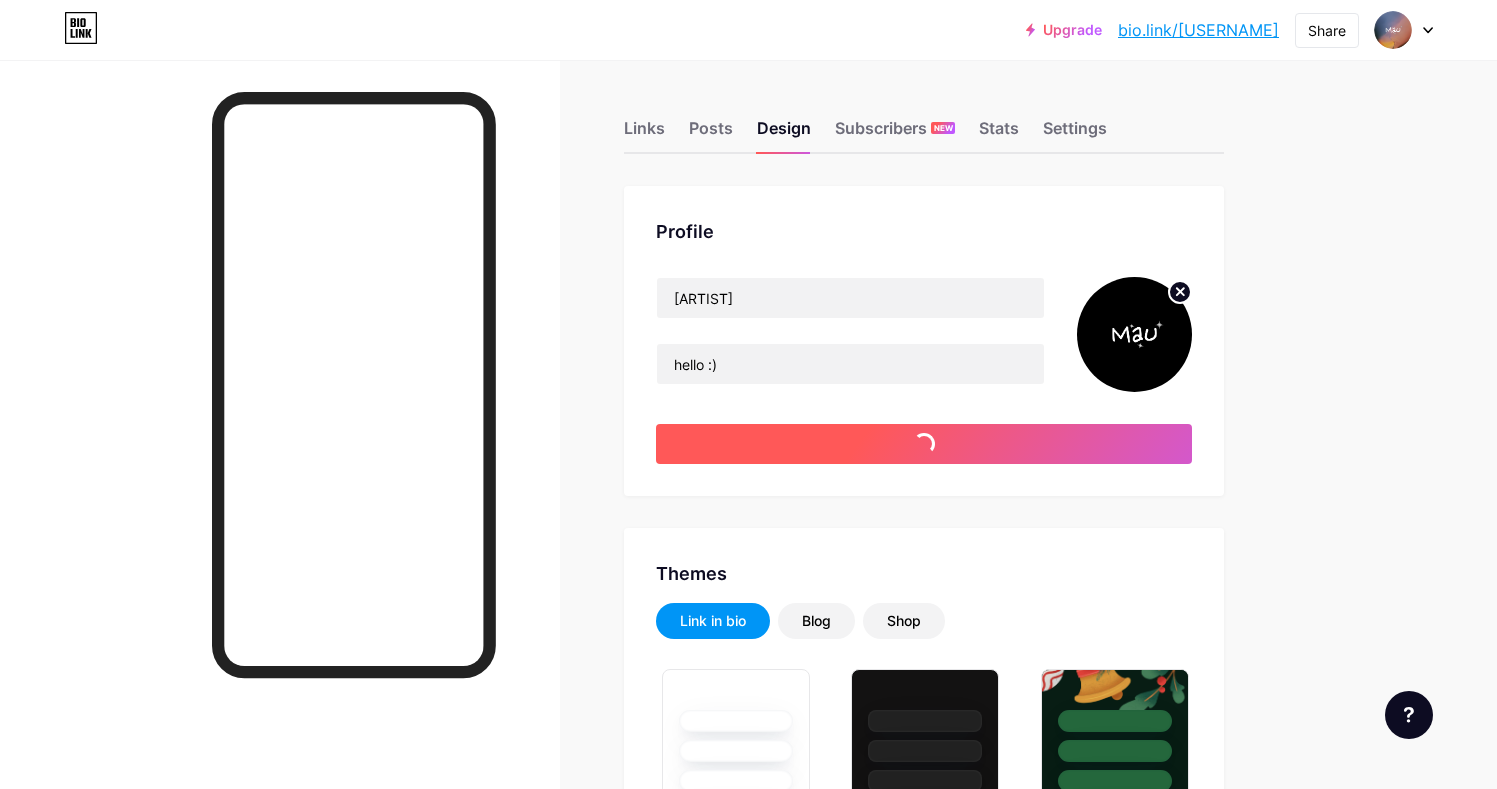 type on "#ffffff" 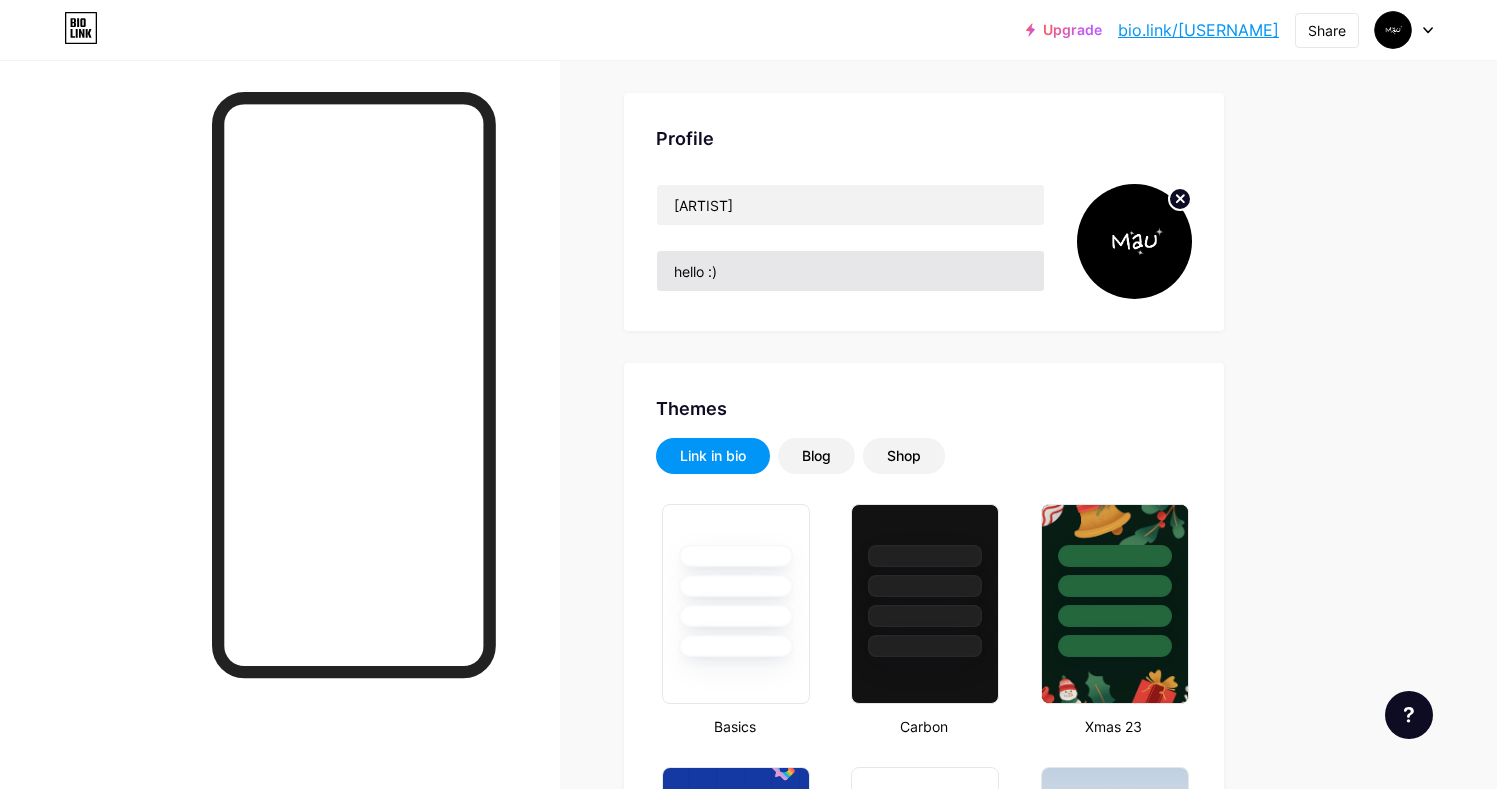 scroll, scrollTop: 0, scrollLeft: 0, axis: both 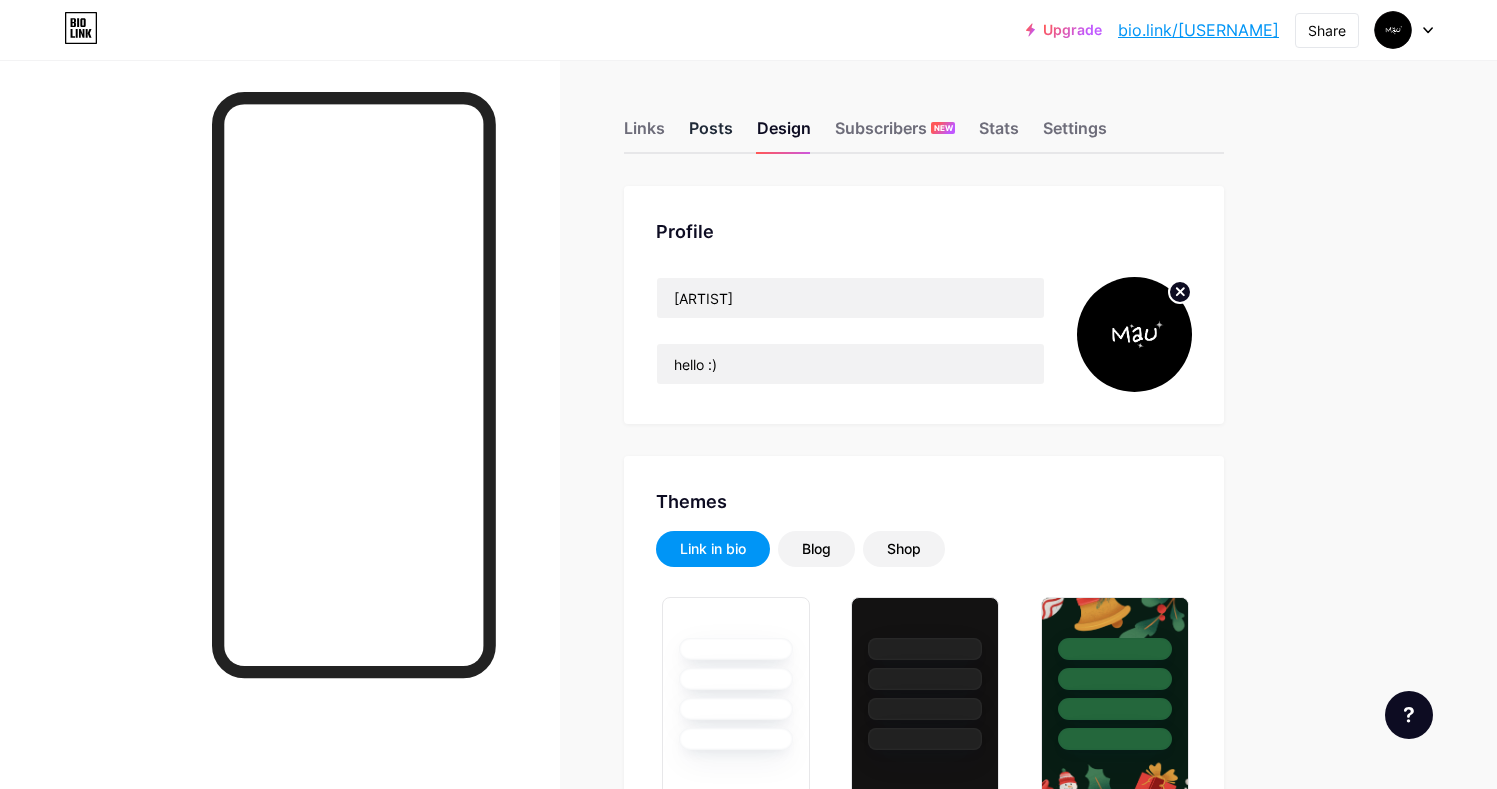 click on "Posts" at bounding box center (711, 134) 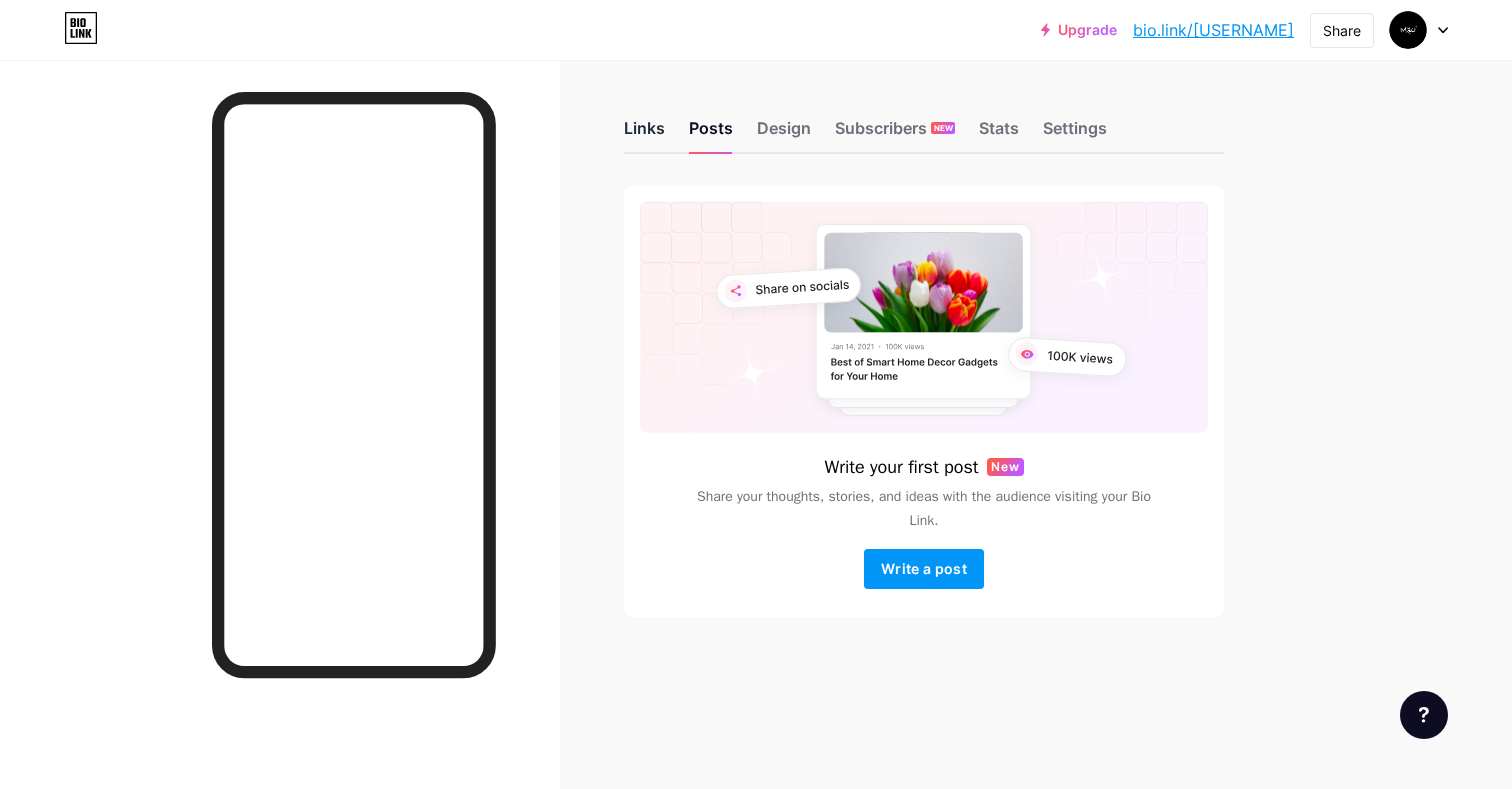 click on "Links" at bounding box center [644, 134] 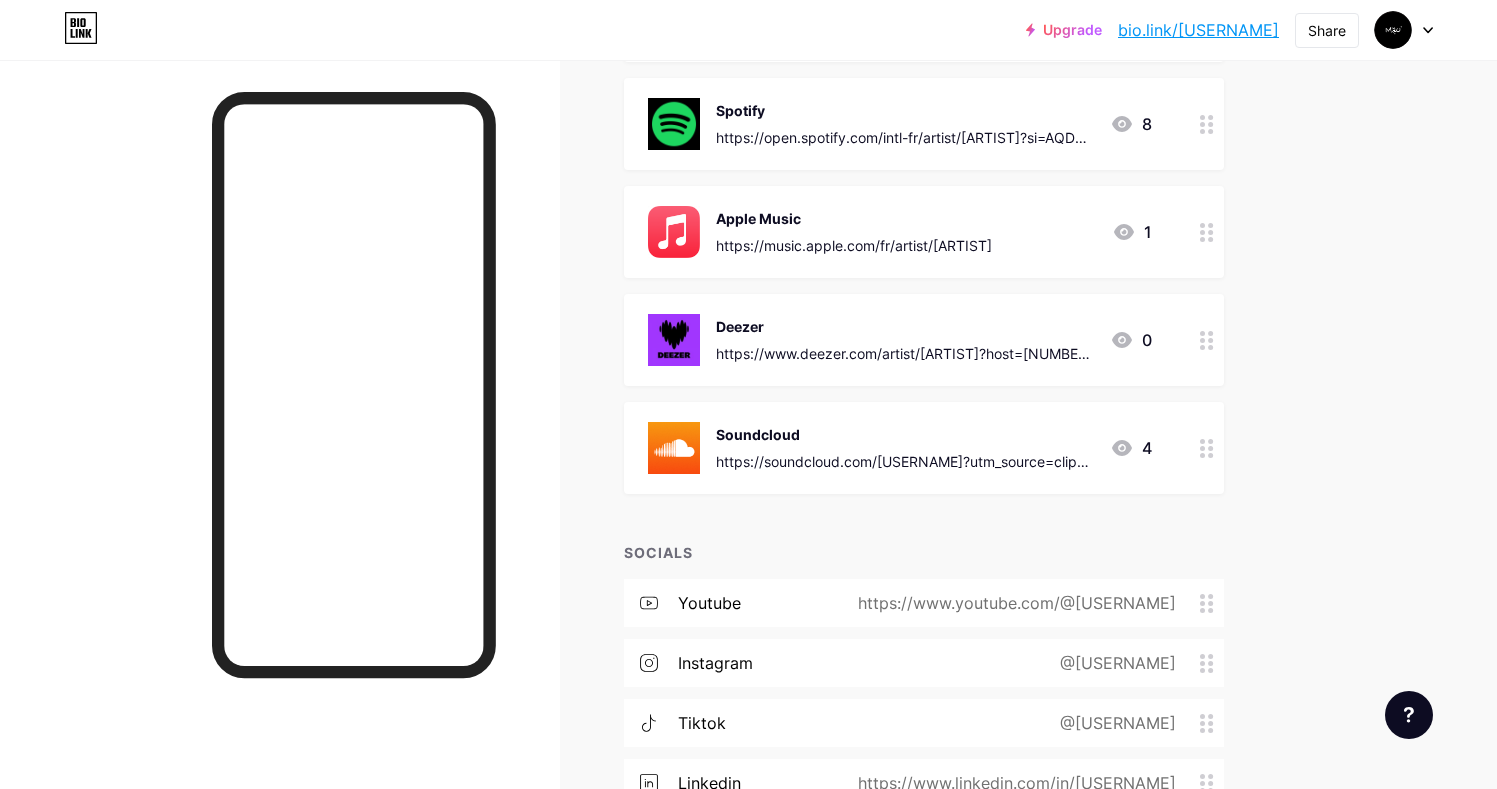 scroll, scrollTop: 410, scrollLeft: 0, axis: vertical 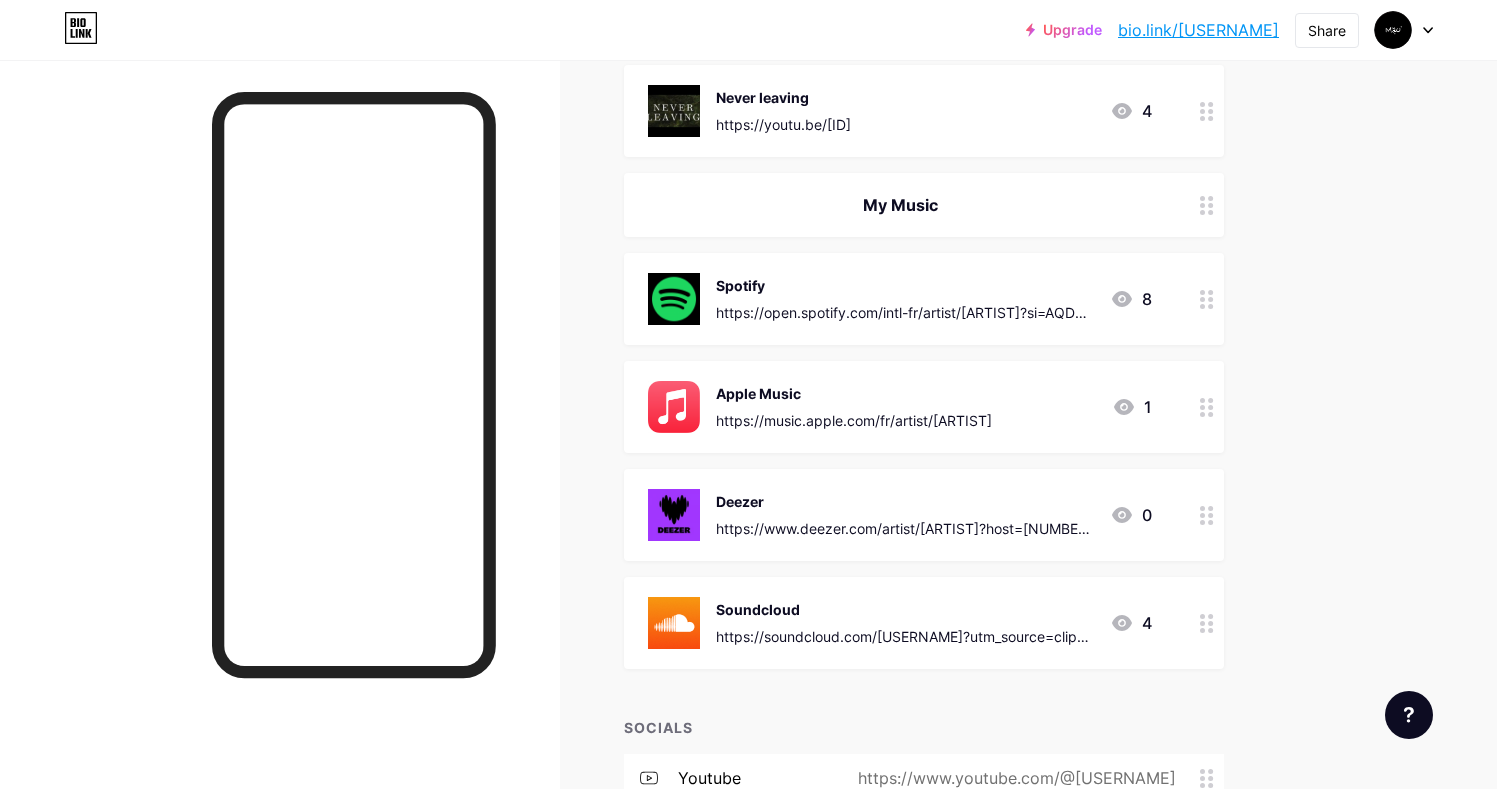 click on "https://open.spotify.com/intl-fr/artist/[ARTIST]?si=AQDby7uQT--ihrnsM90YPg" at bounding box center (905, 312) 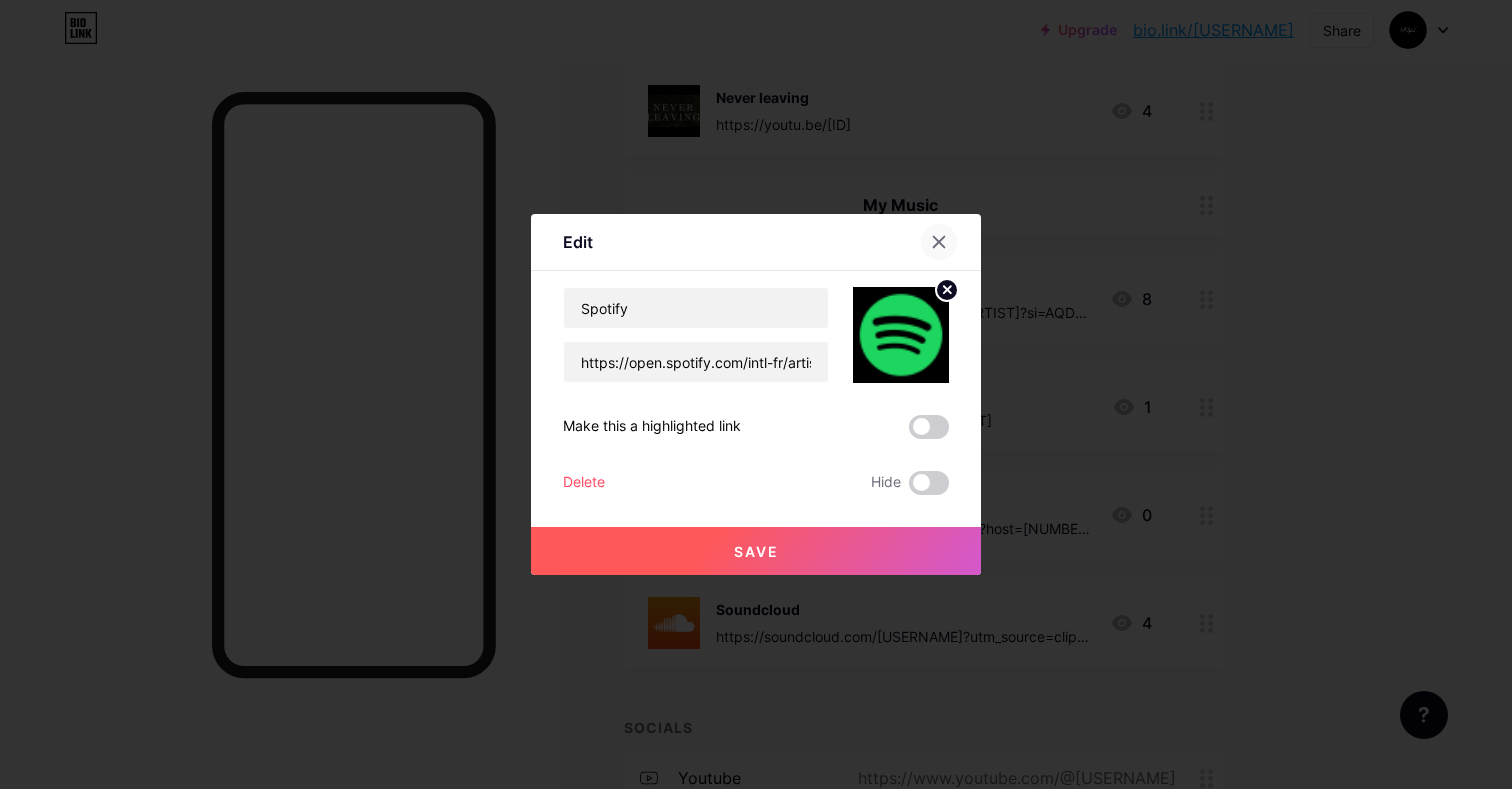 click 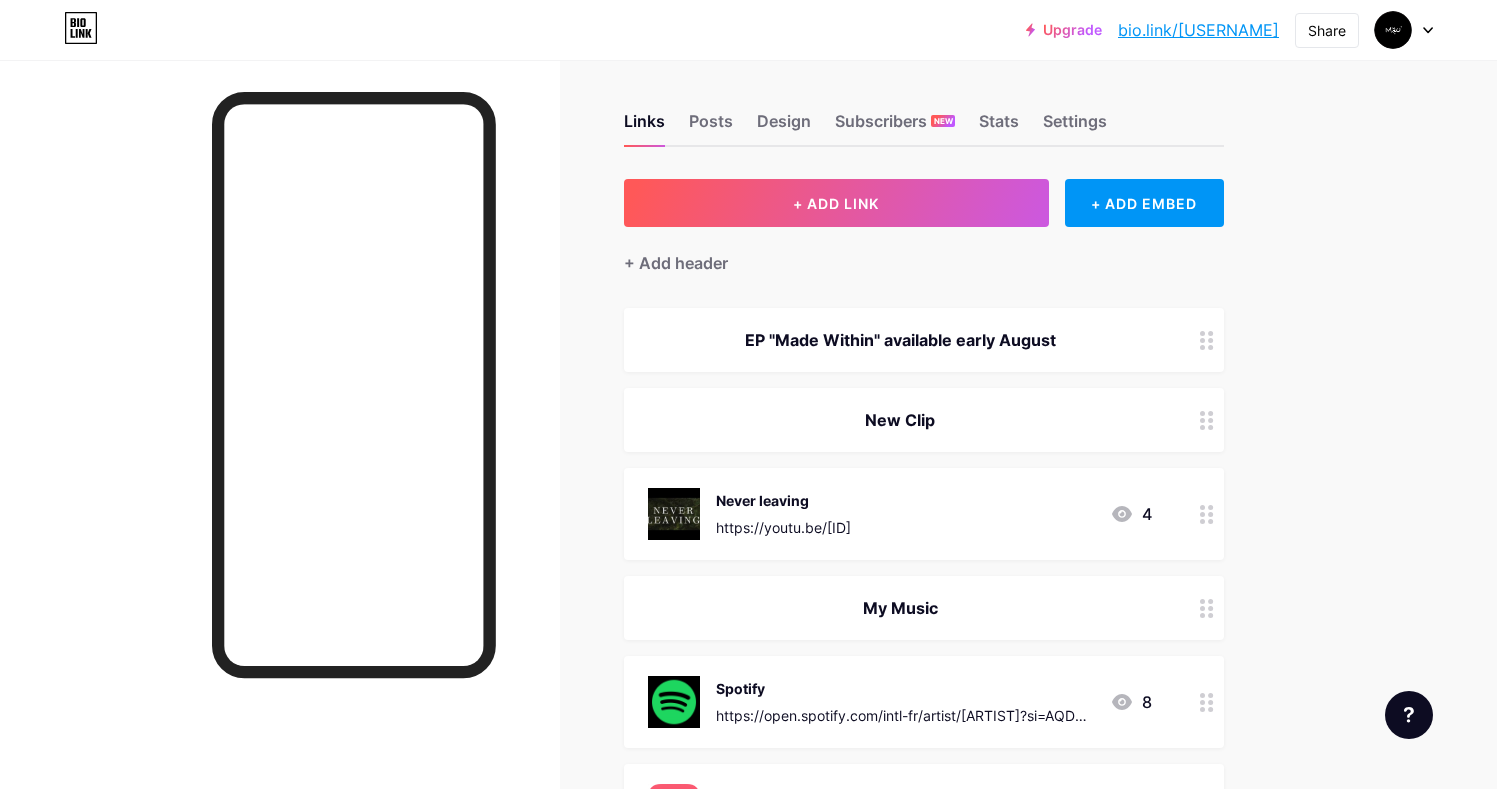 scroll, scrollTop: 0, scrollLeft: 0, axis: both 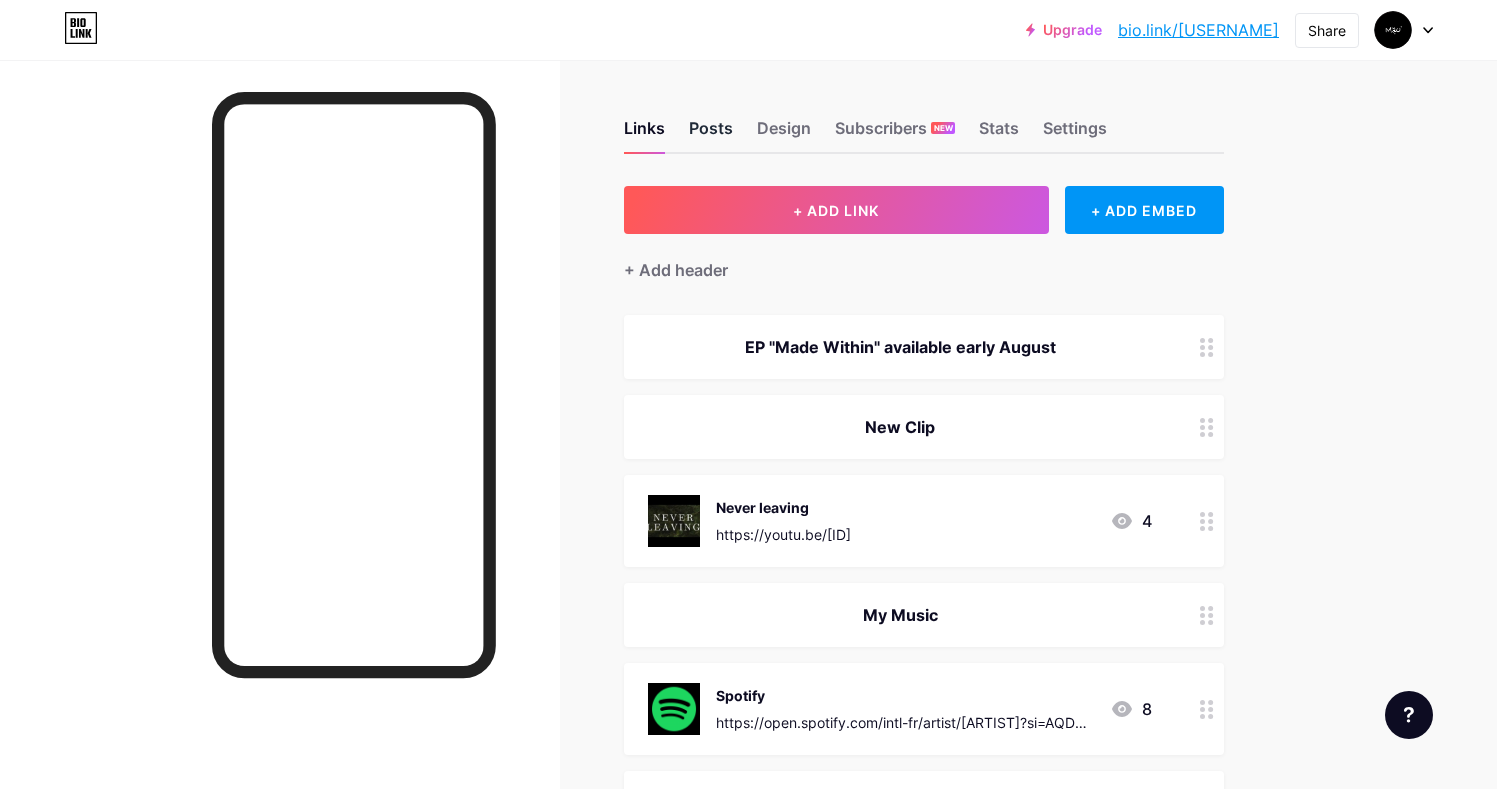 click on "Posts" at bounding box center (711, 134) 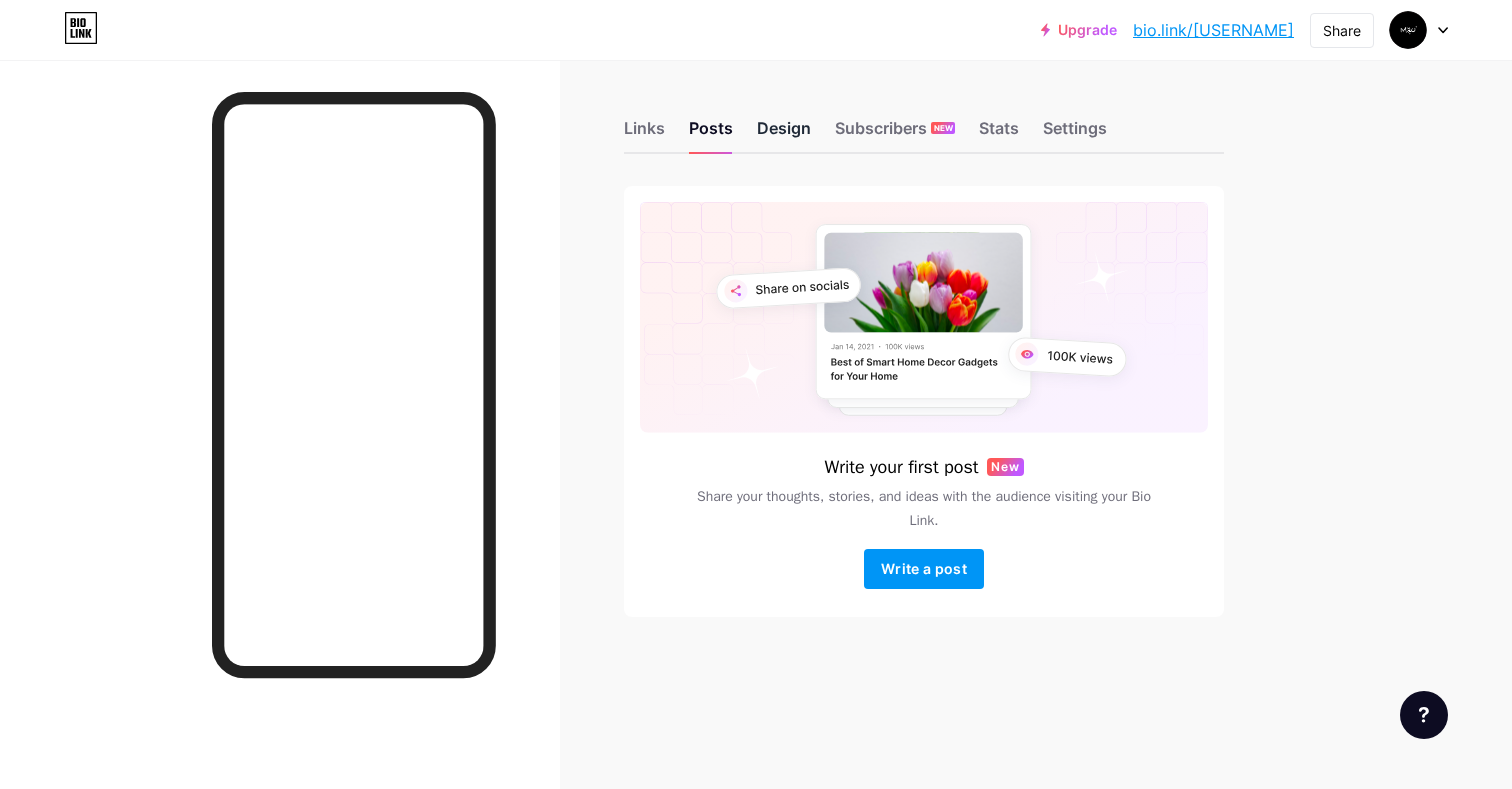 click on "Design" at bounding box center (784, 134) 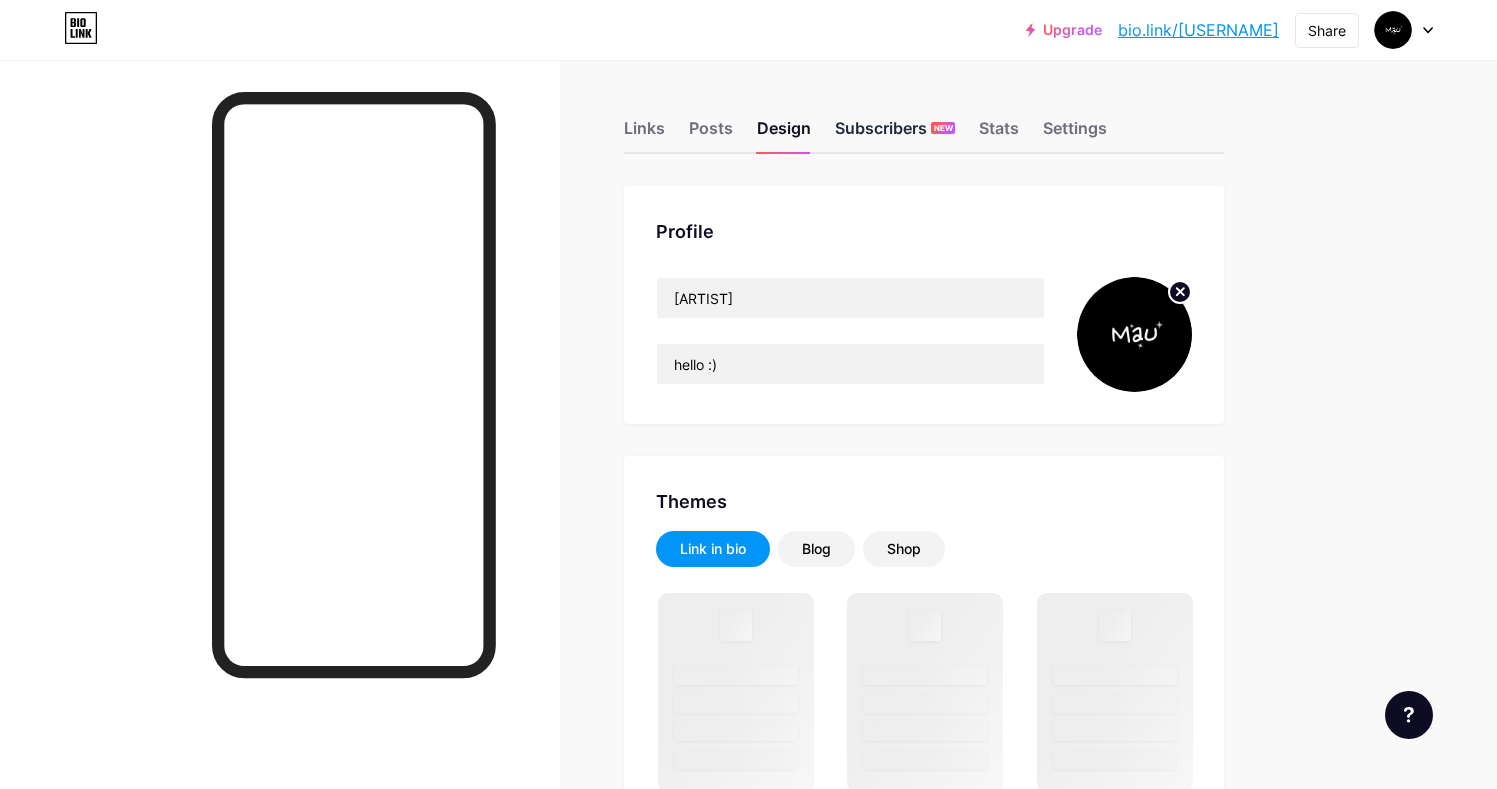click on "Subscribers
NEW" at bounding box center [895, 134] 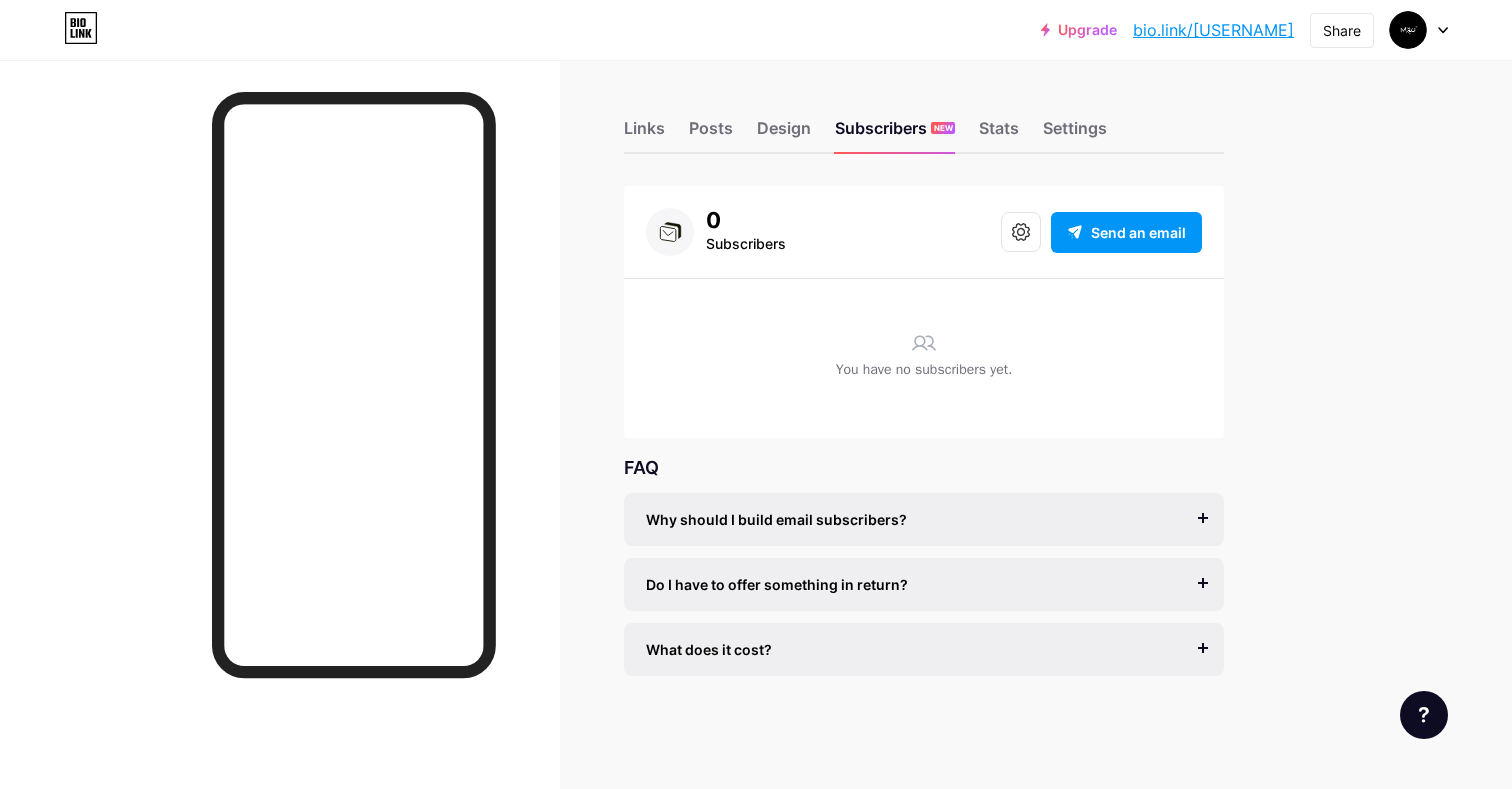 click on "Links
Posts
Design
Subscribers
NEW
Stats
Settings" at bounding box center [924, 119] 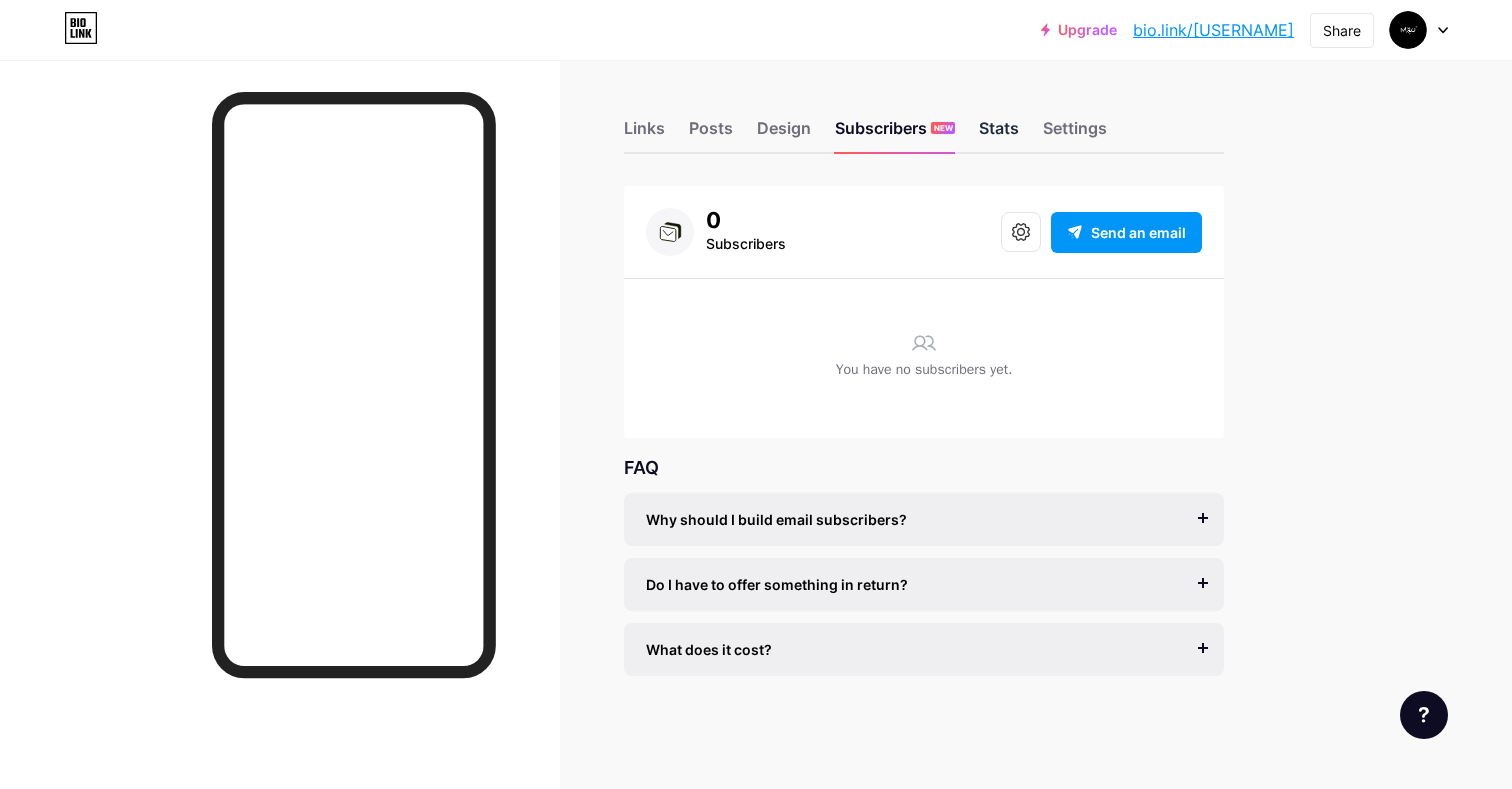 click on "Stats" at bounding box center (999, 134) 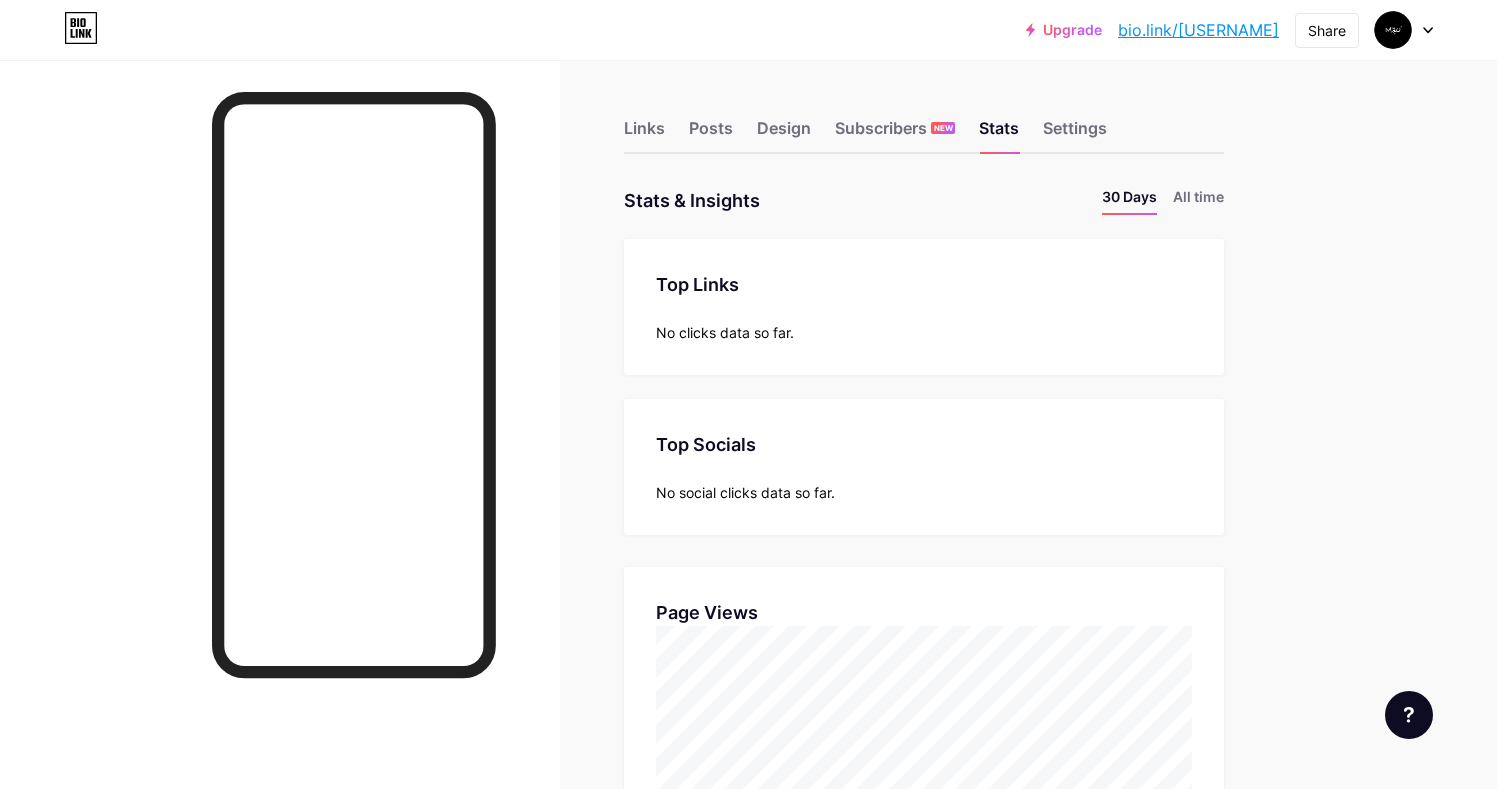 scroll, scrollTop: 999211, scrollLeft: 998503, axis: both 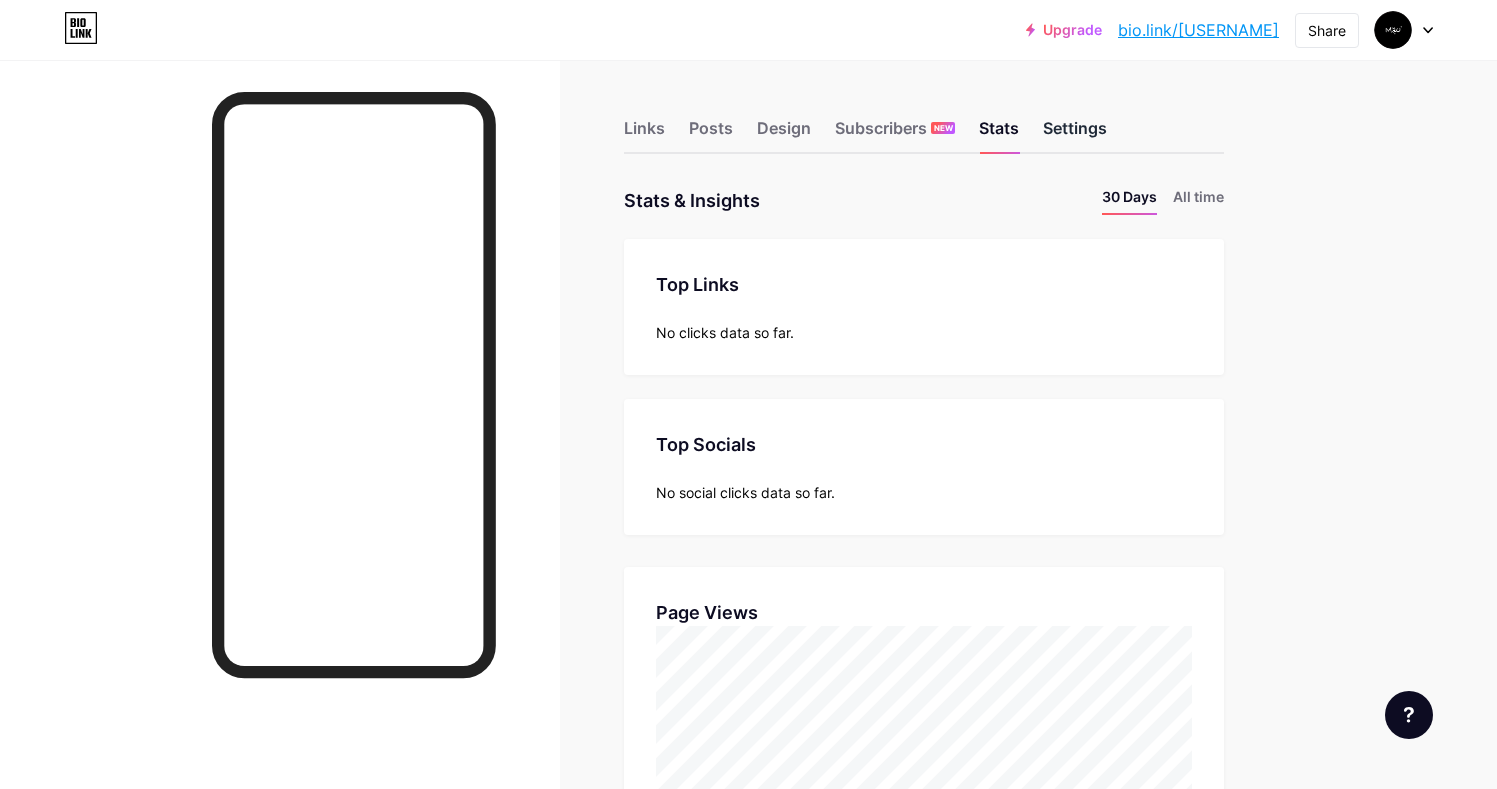 click on "Settings" at bounding box center [1075, 134] 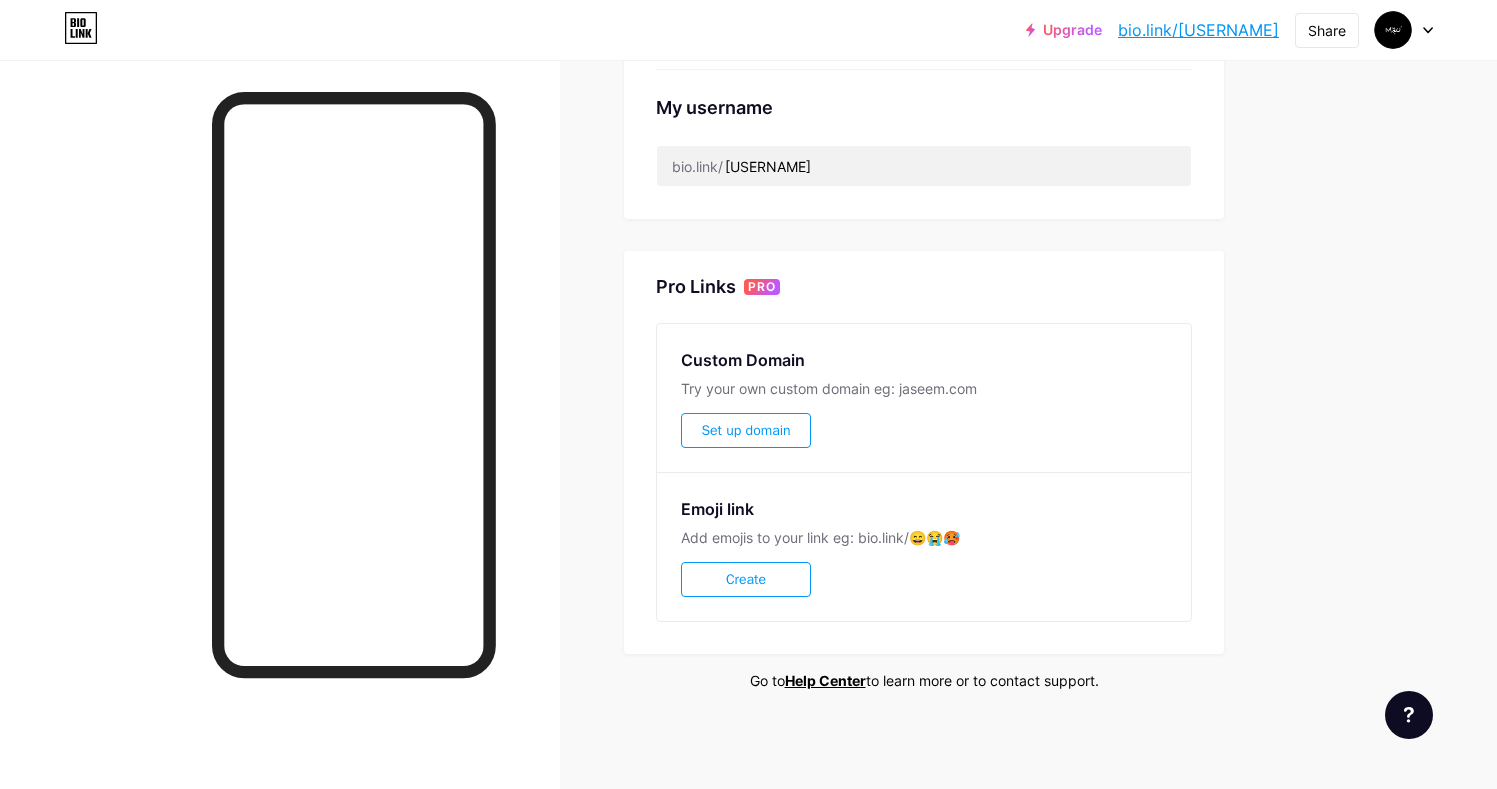scroll, scrollTop: 0, scrollLeft: 0, axis: both 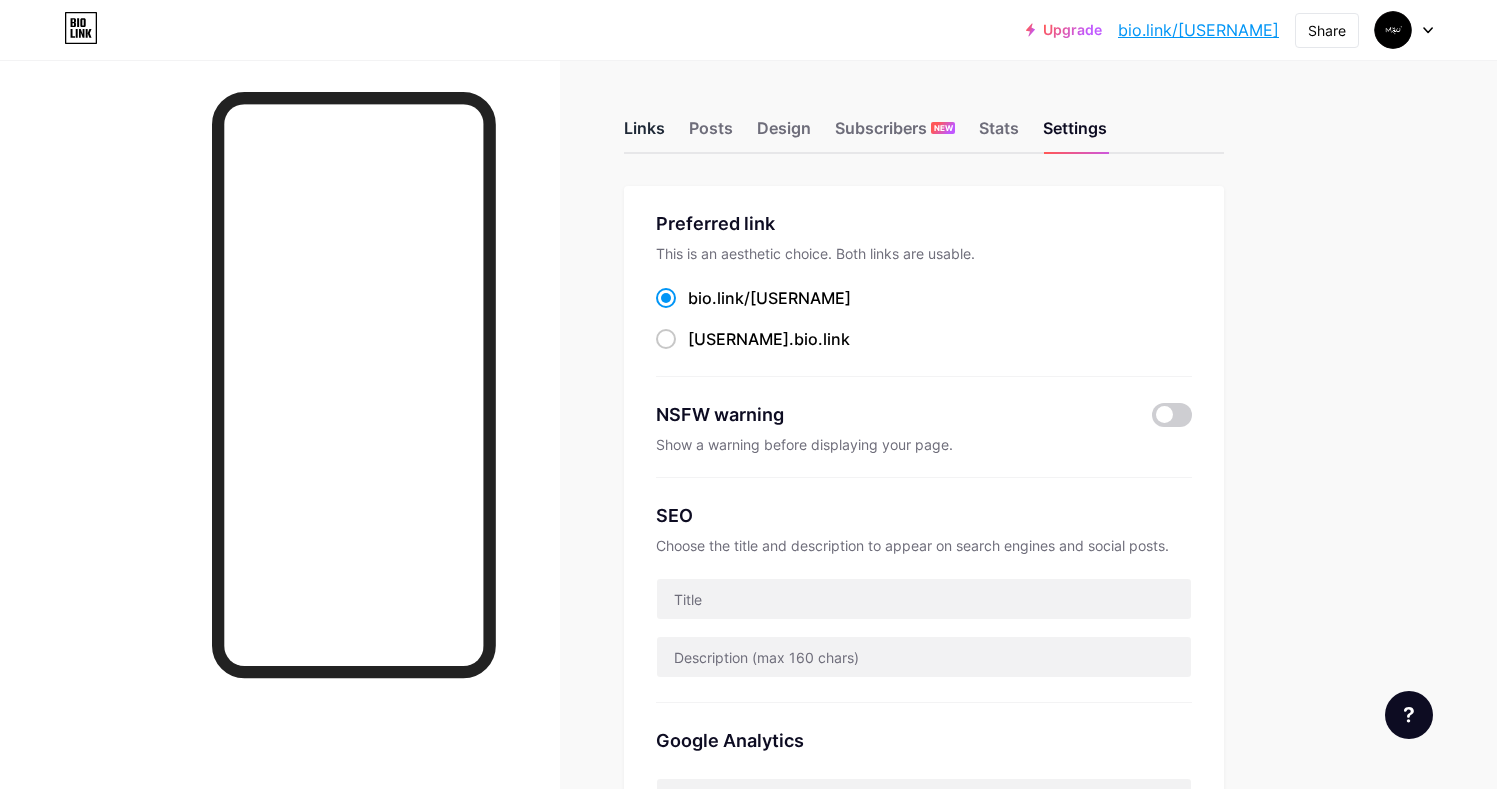 click on "Links" at bounding box center [644, 134] 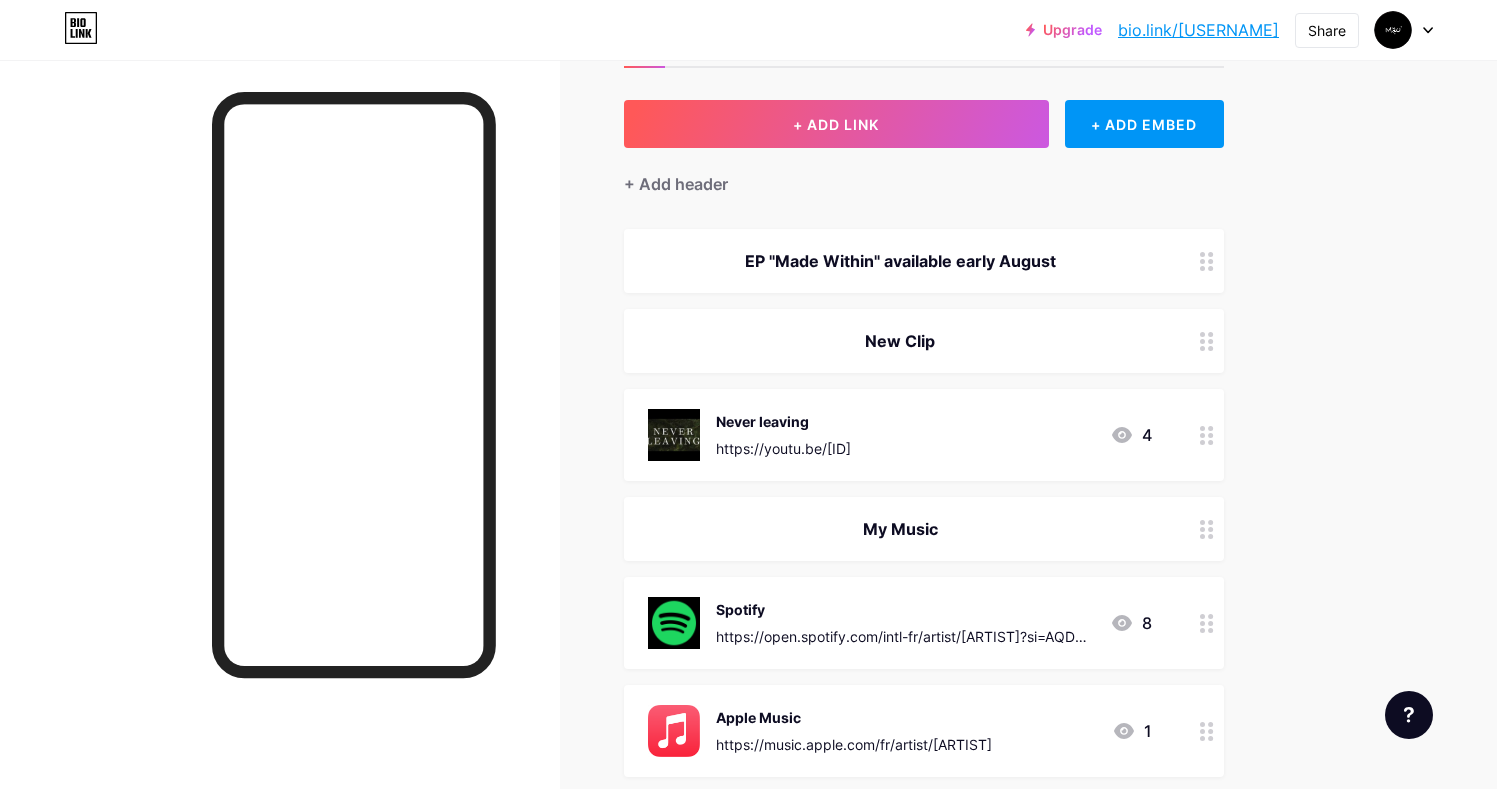 scroll, scrollTop: 0, scrollLeft: 0, axis: both 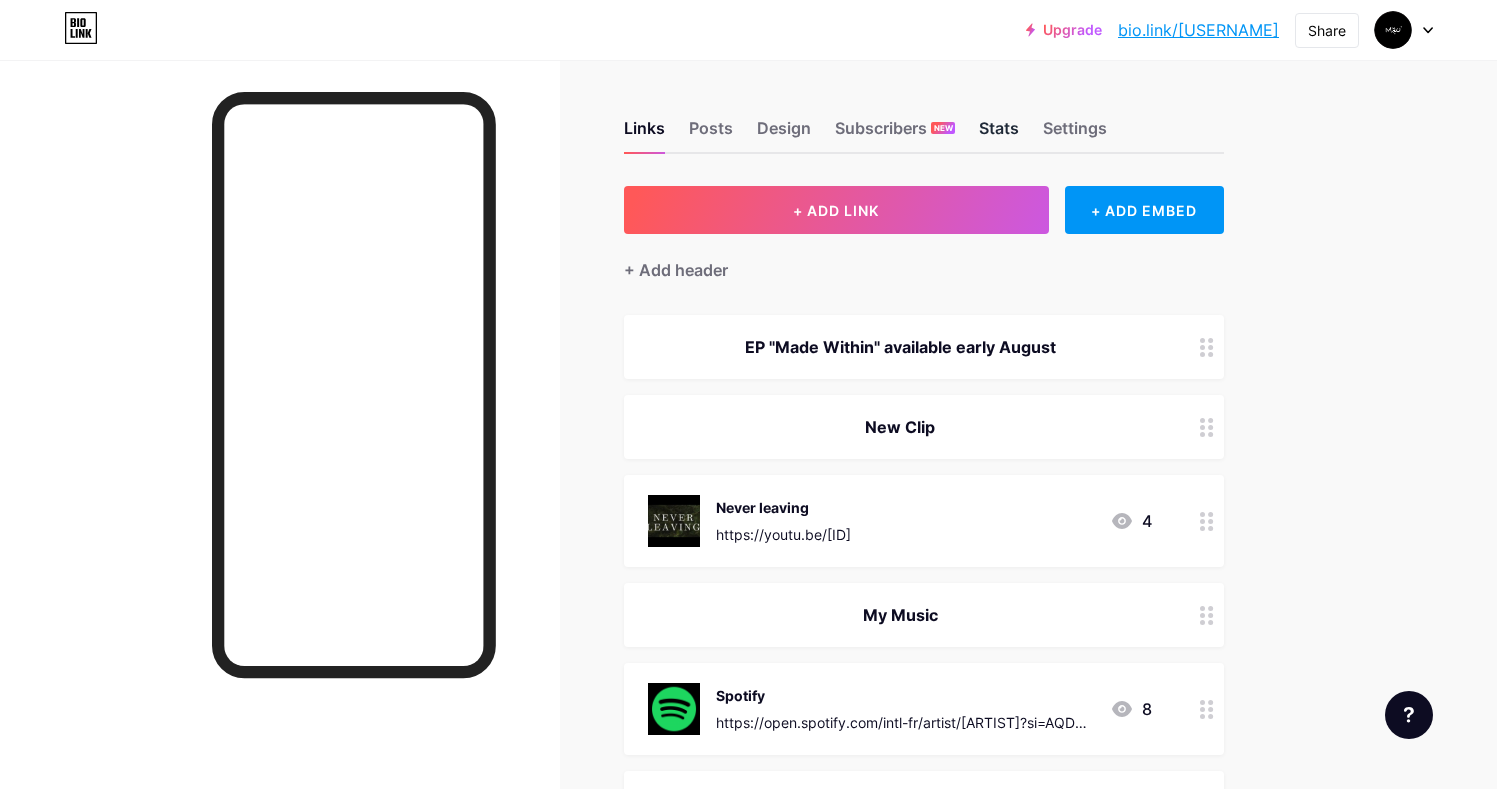 click on "Stats" at bounding box center (999, 134) 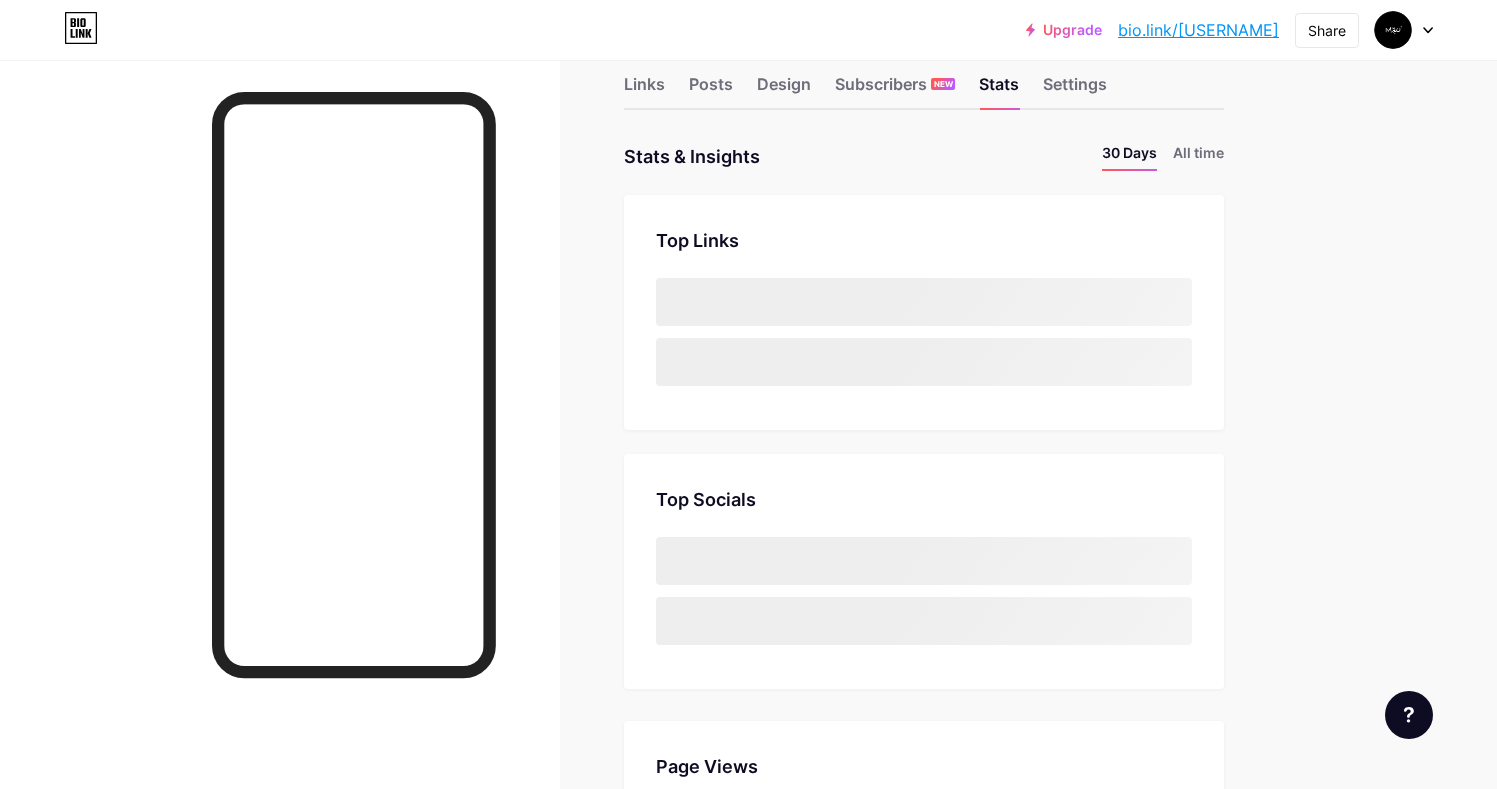scroll, scrollTop: 676, scrollLeft: 0, axis: vertical 